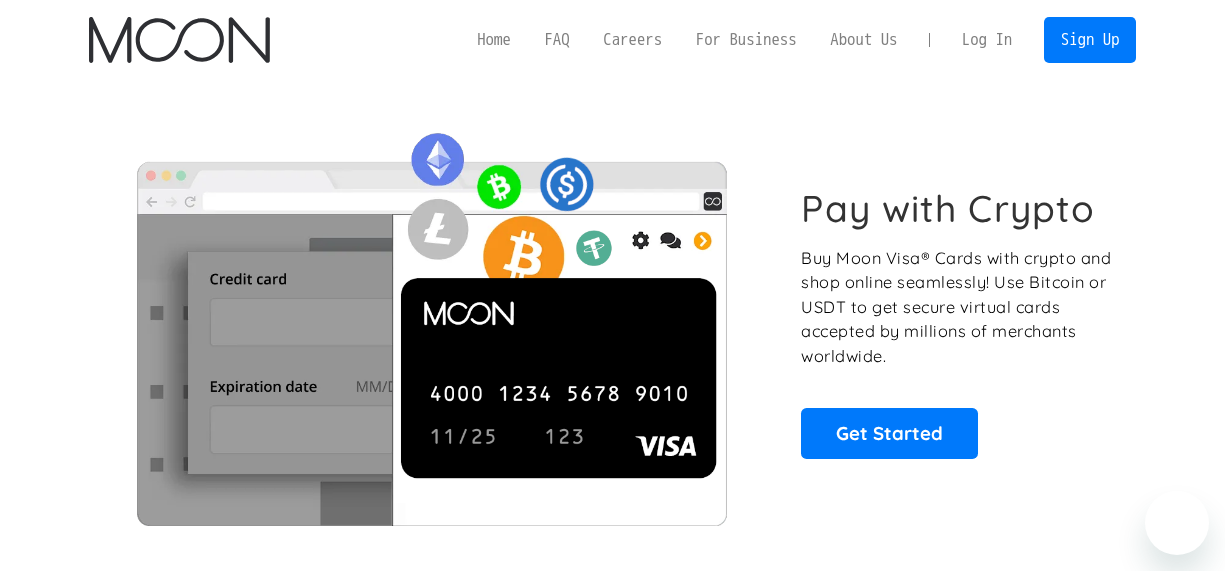 scroll, scrollTop: 0, scrollLeft: 0, axis: both 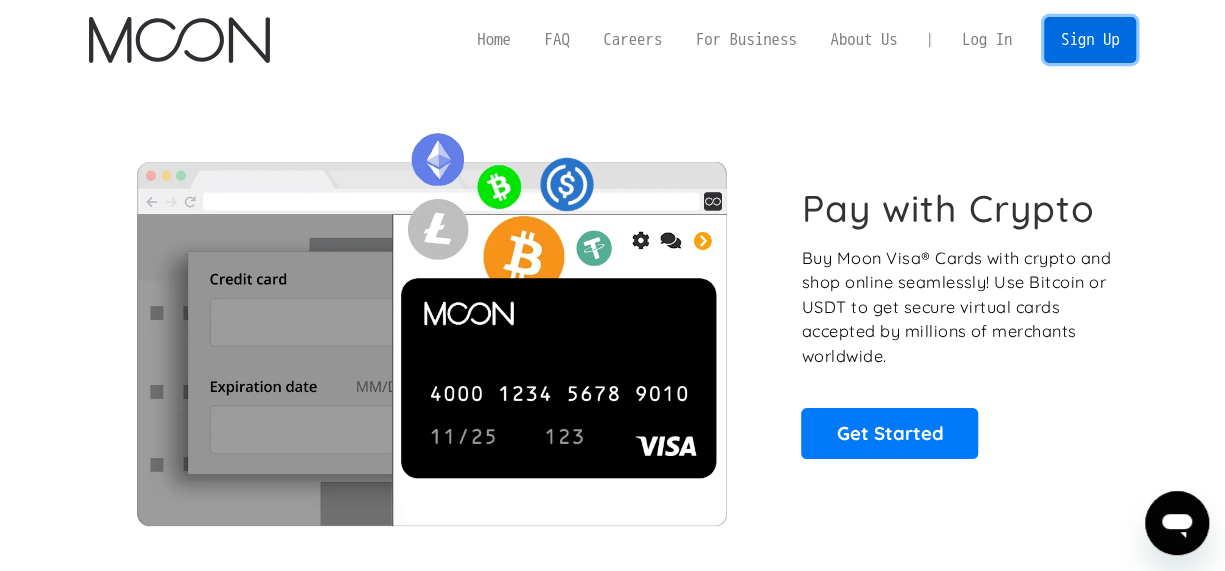 click on "Sign Up" at bounding box center [1090, 39] 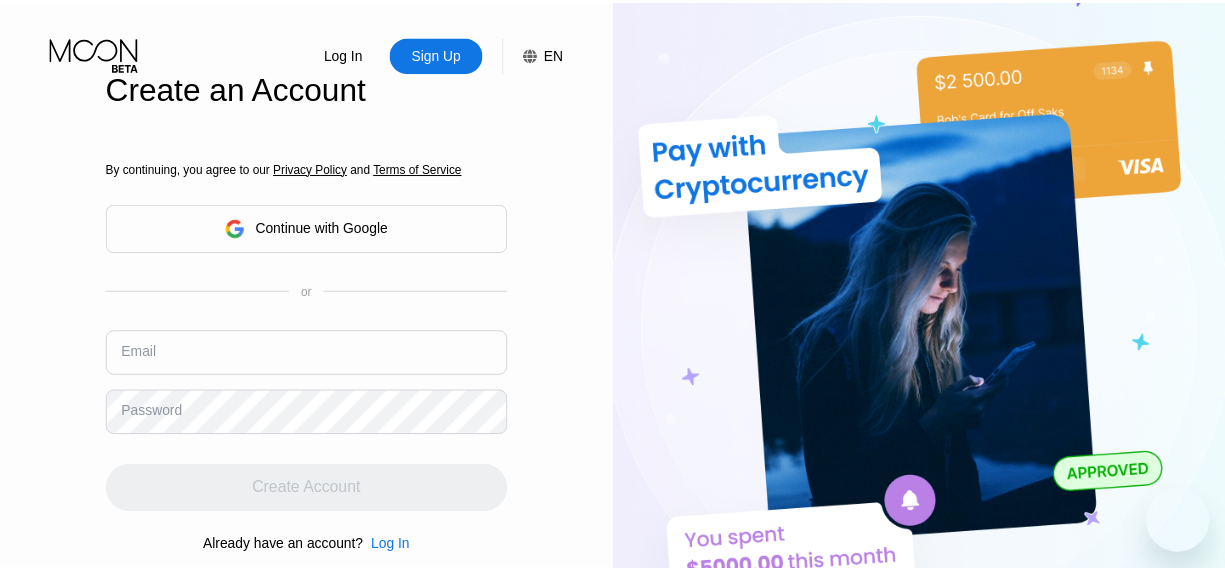 scroll, scrollTop: 0, scrollLeft: 0, axis: both 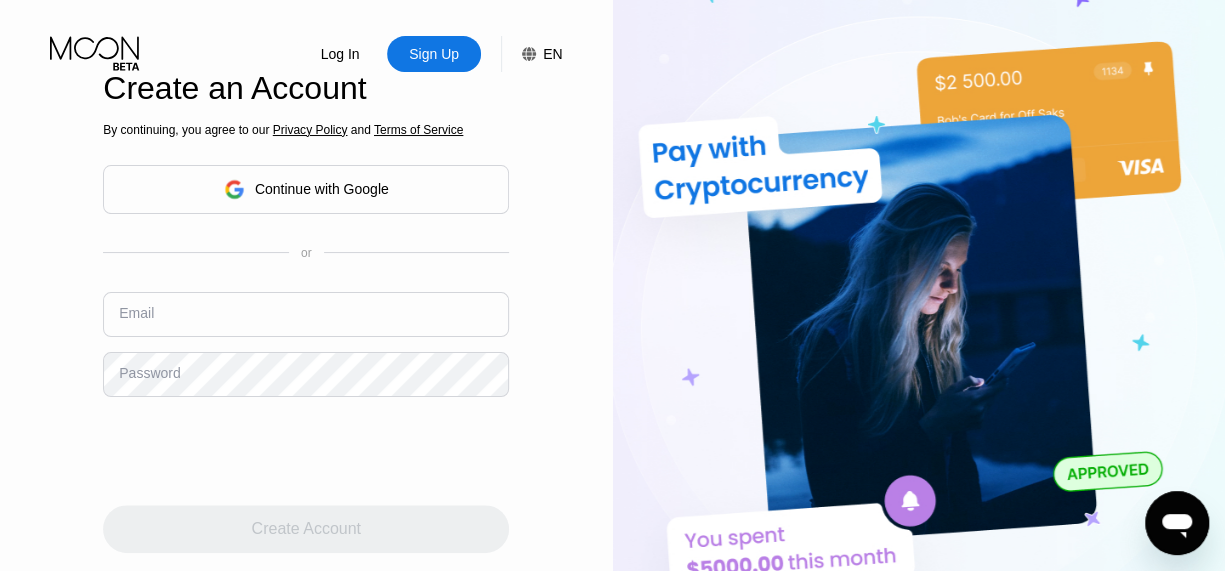 click on "Continue with Google" at bounding box center [322, 189] 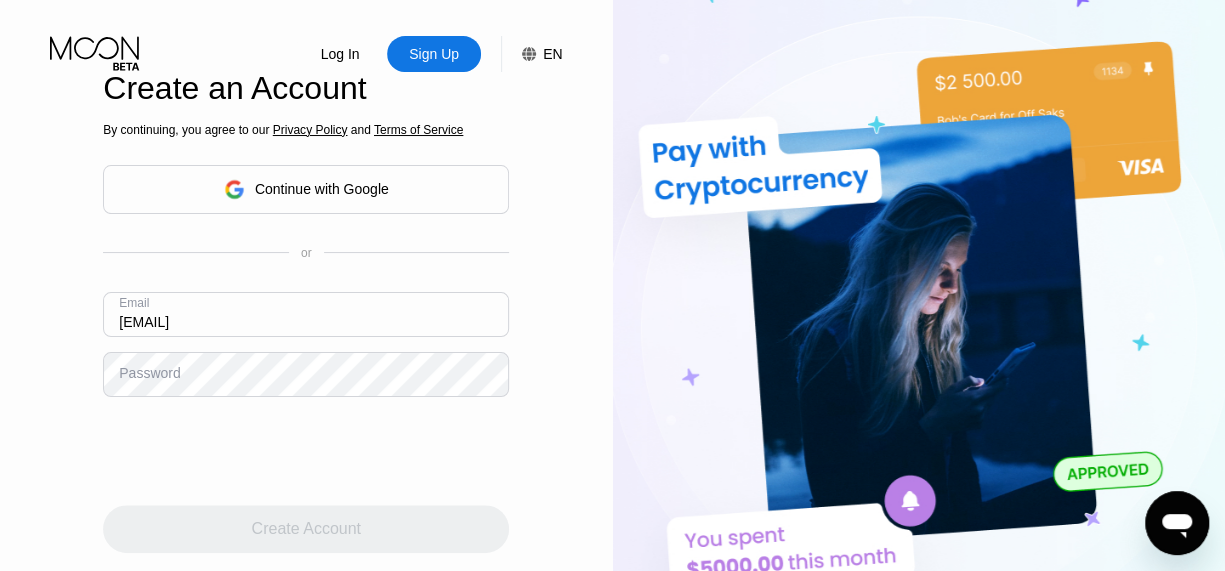 type on "[EMAIL]" 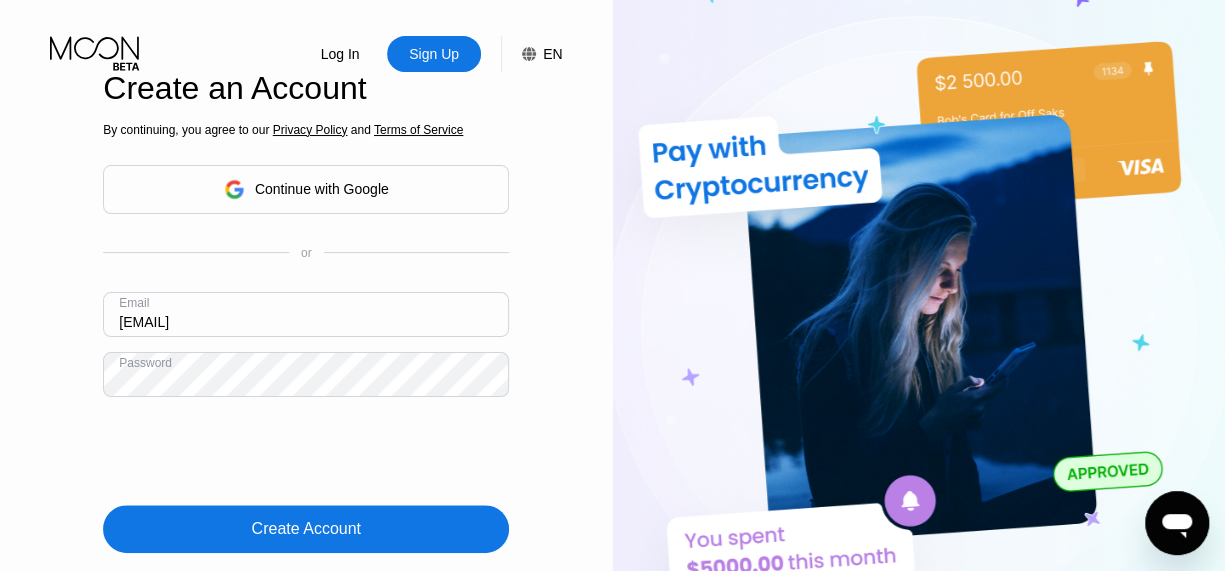click on "Log In Sign Up EN Language English Save Create an Account By continuing, you agree to our   Privacy Policy   and   Terms of Service Continue with Google or Email andrik241@gmail.com Password Create Account Already have an account? Log In" at bounding box center (306, 314) 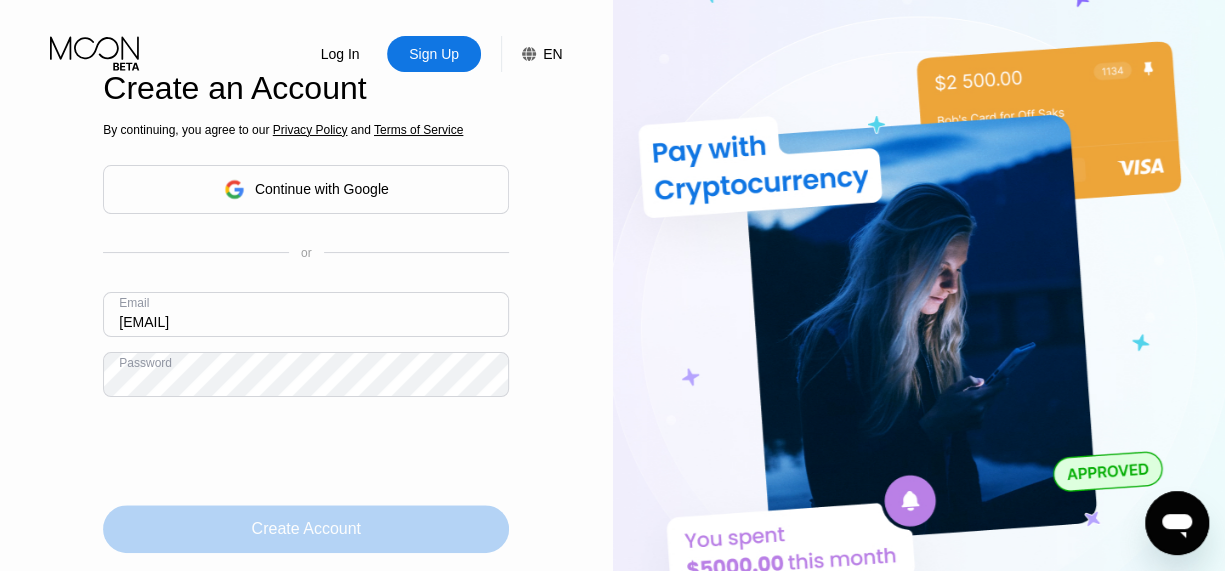 click on "Create Account" at bounding box center [306, 529] 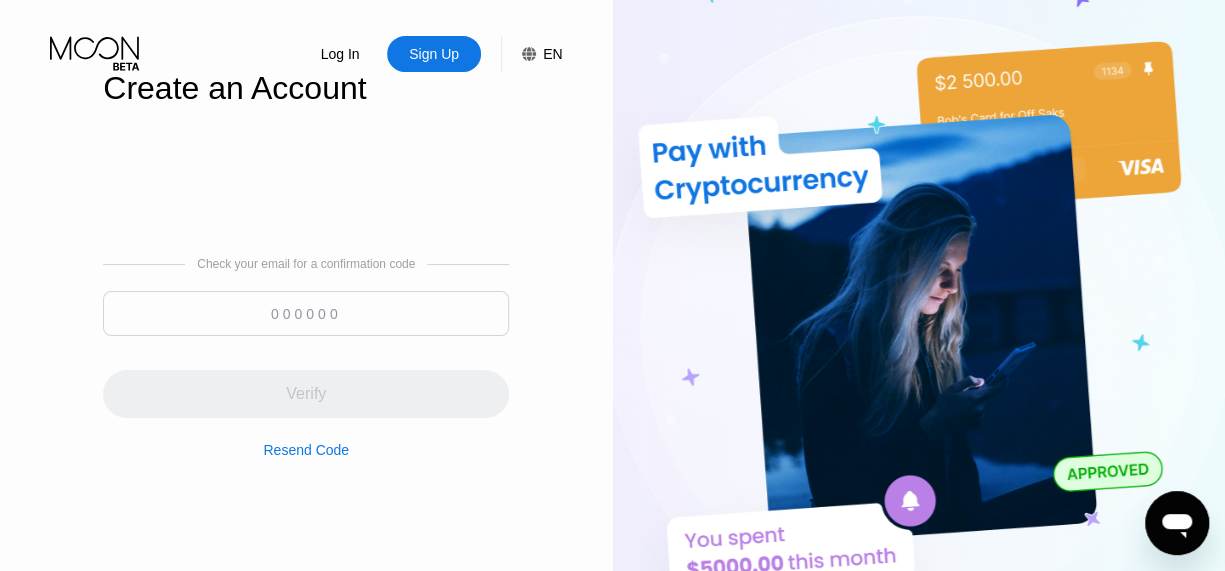 click at bounding box center [306, 313] 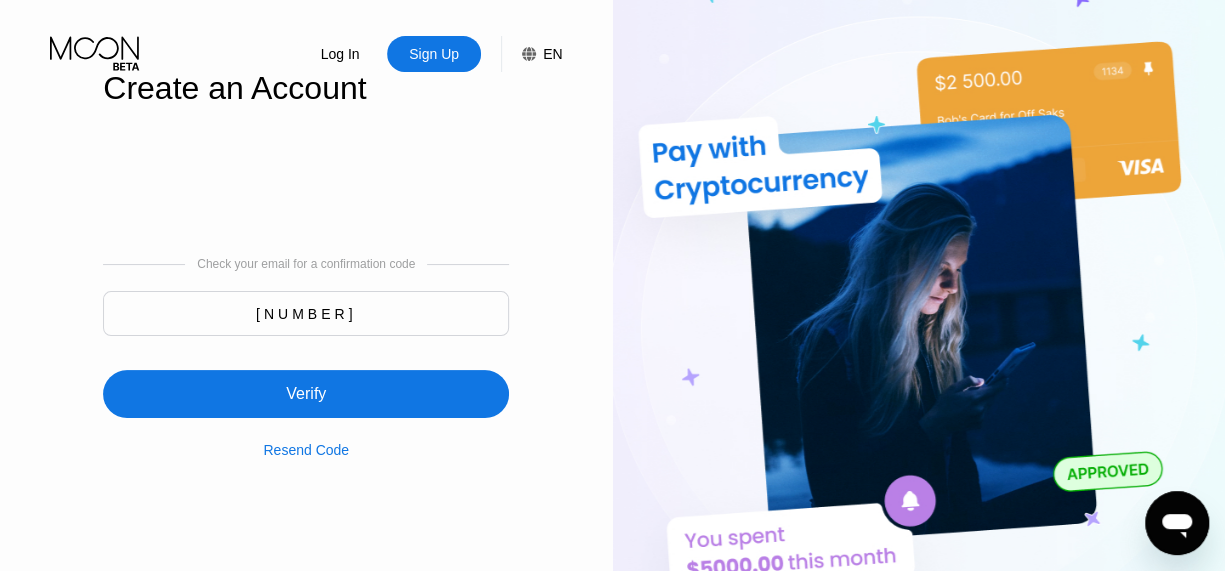 type on "703421" 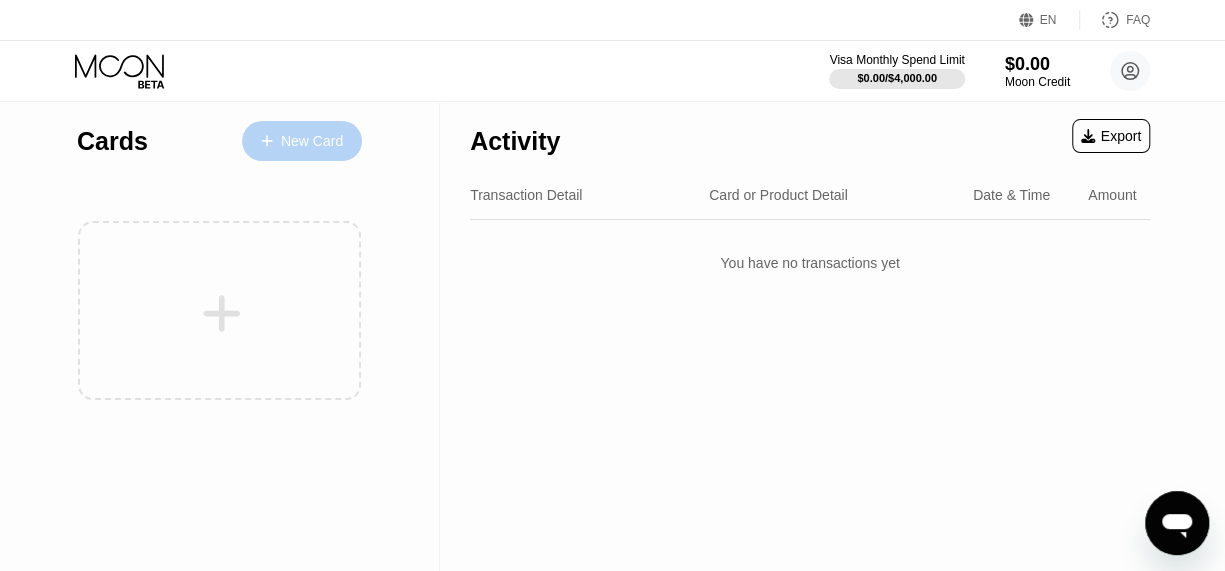 click on "New Card" at bounding box center (312, 141) 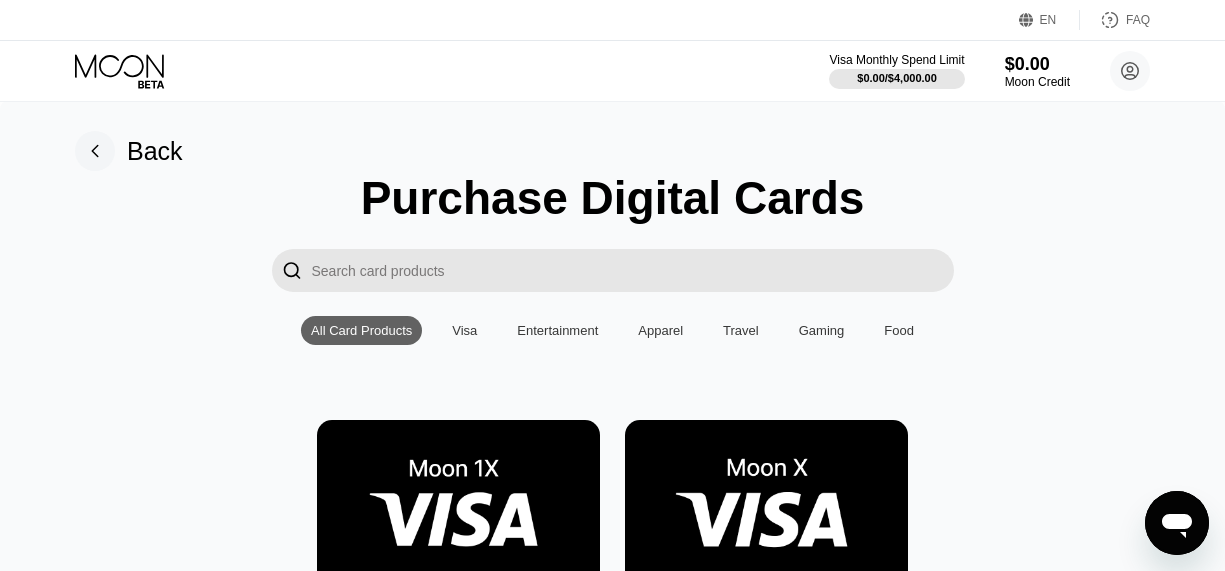 scroll, scrollTop: 100, scrollLeft: 0, axis: vertical 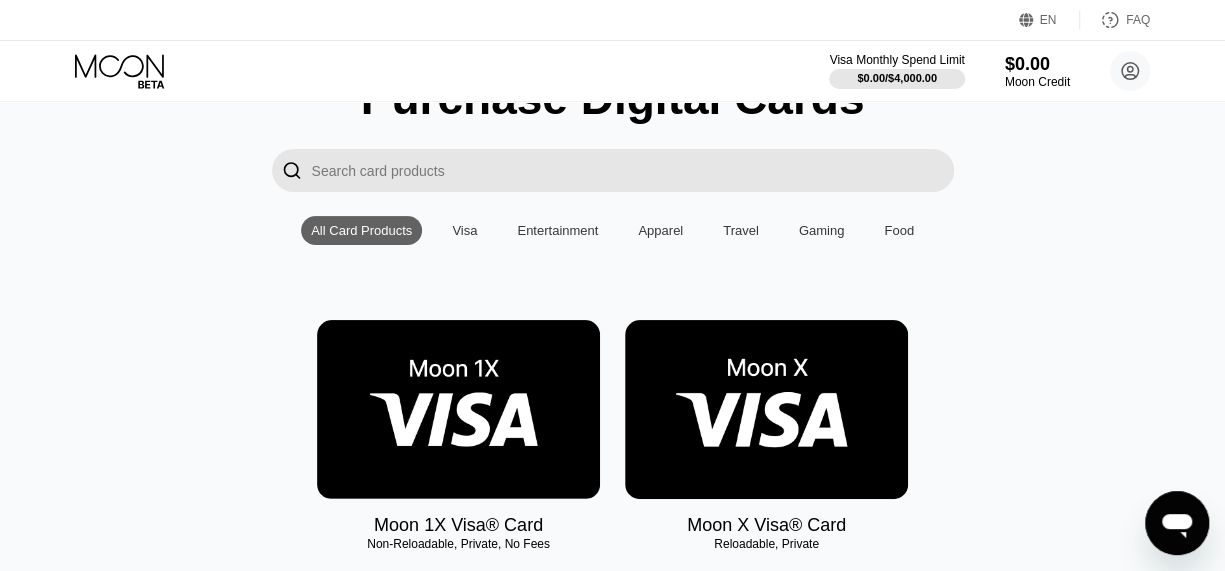 click at bounding box center (766, 409) 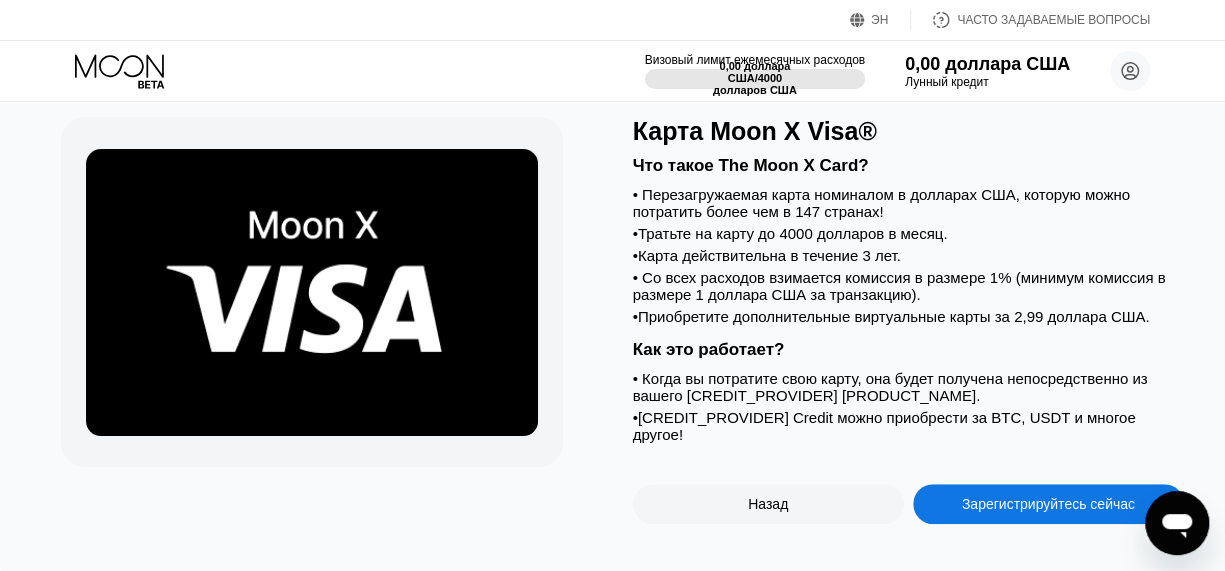 scroll, scrollTop: 100, scrollLeft: 0, axis: vertical 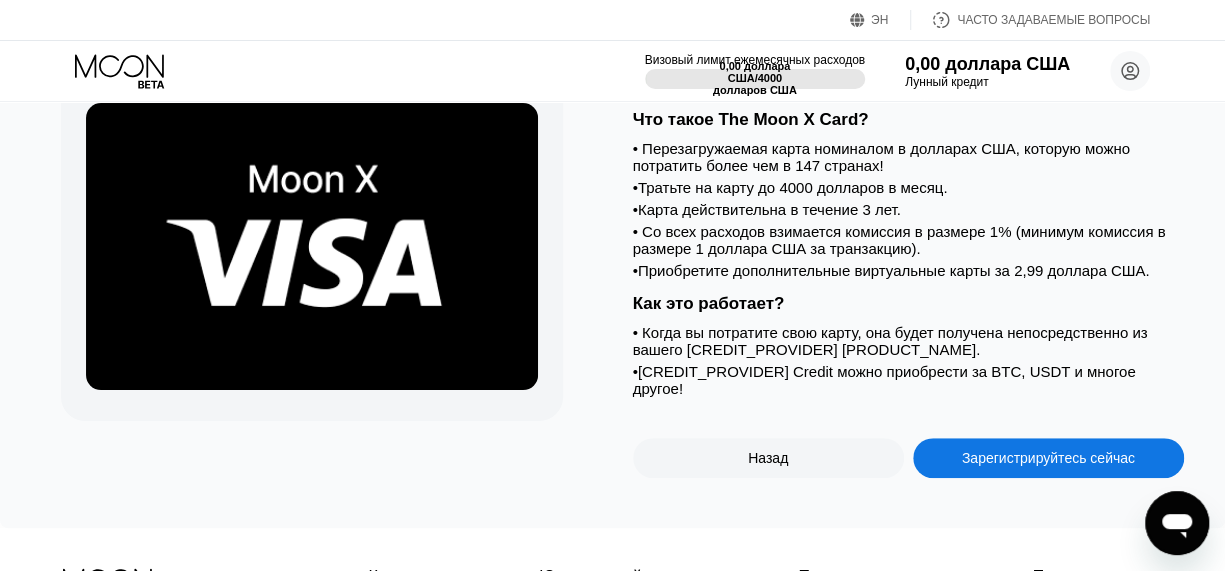 click on "Зарегистрируйтесь сейчас" at bounding box center [1048, 458] 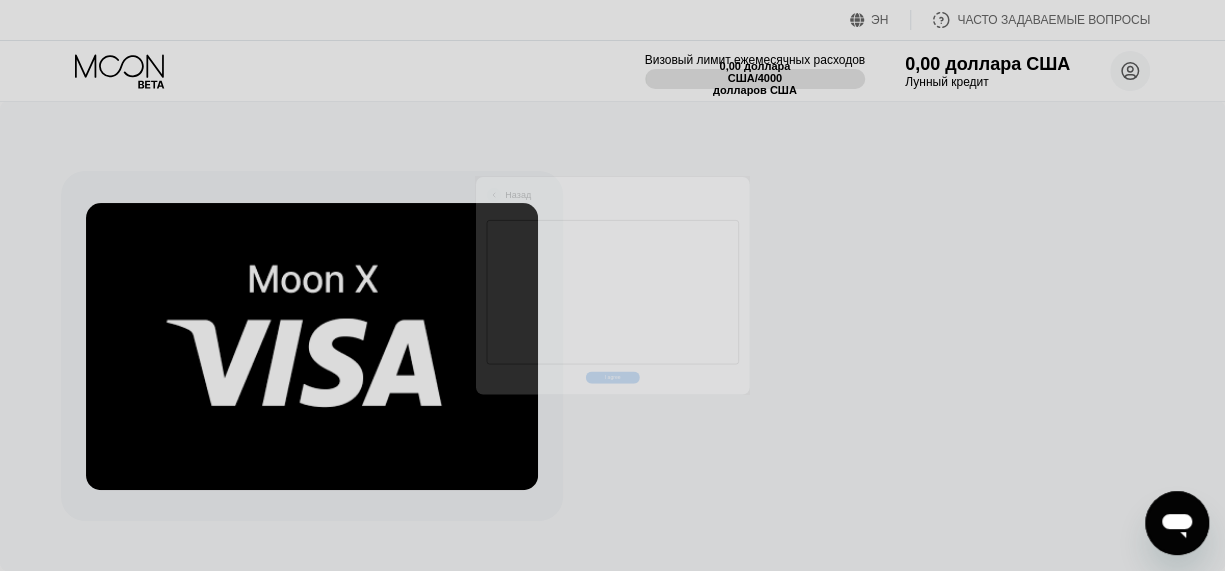 scroll, scrollTop: 0, scrollLeft: 0, axis: both 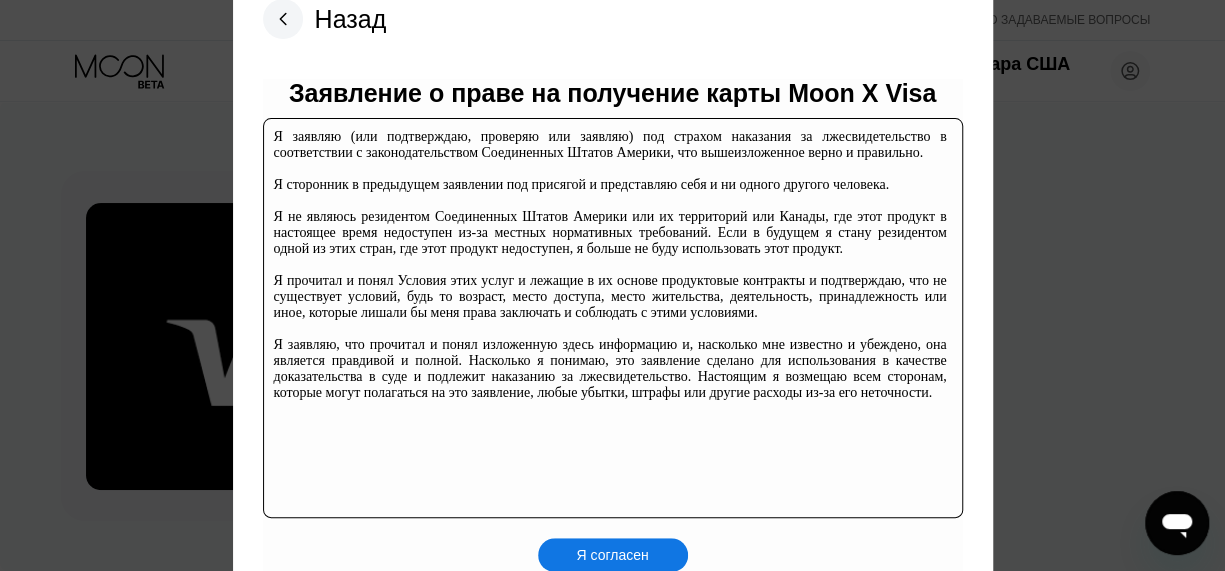 click on "Я согласен" at bounding box center [612, 555] 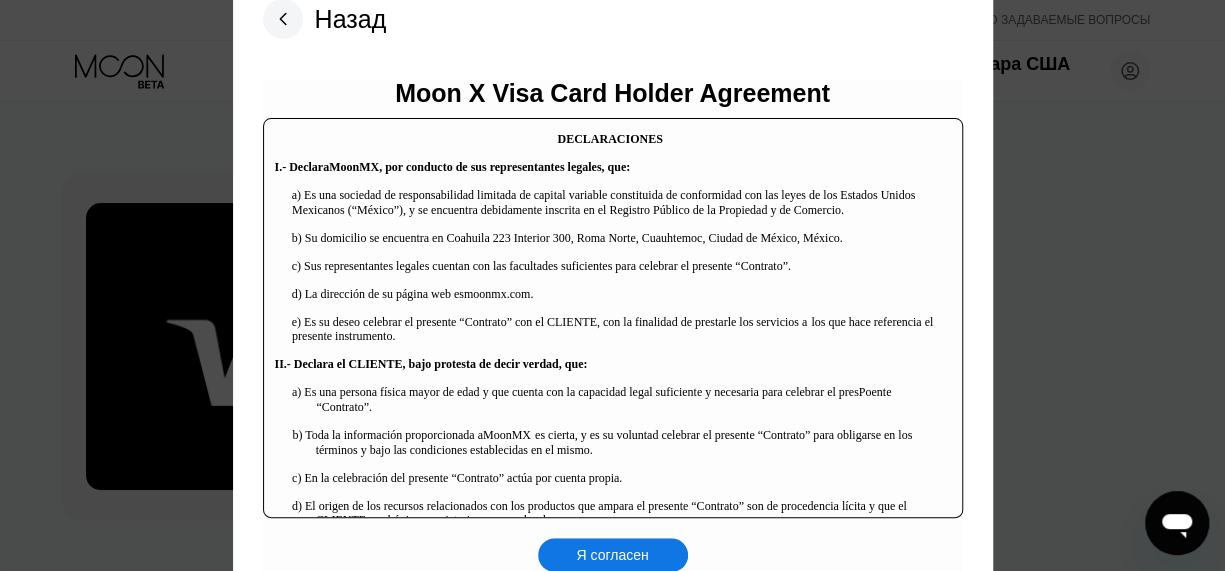 scroll, scrollTop: 200, scrollLeft: 0, axis: vertical 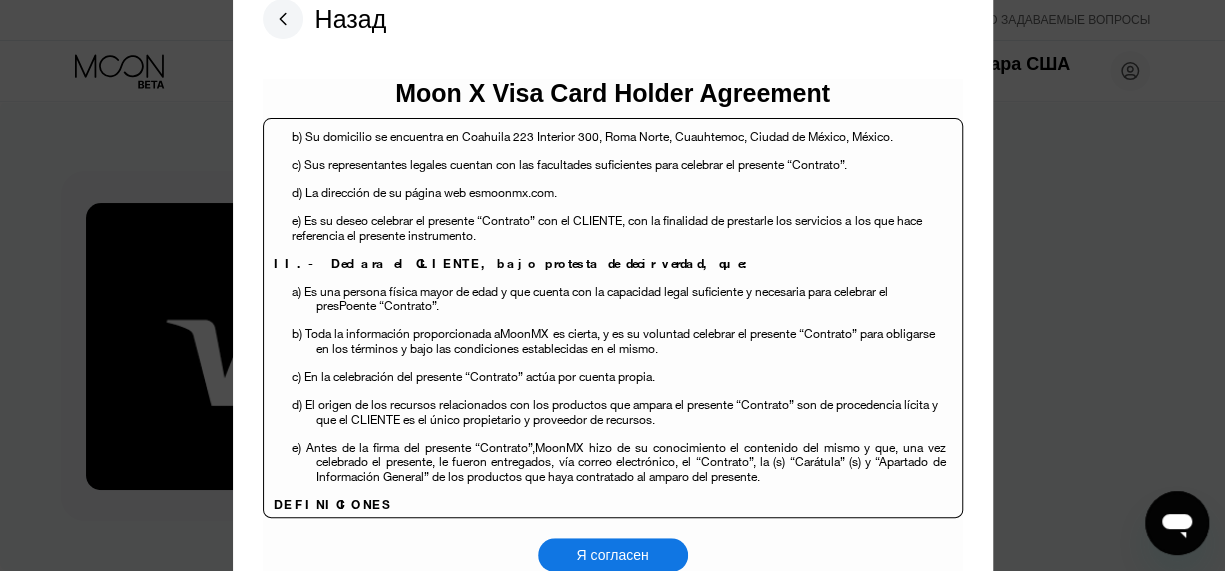 click on "Я согласен" at bounding box center (612, 555) 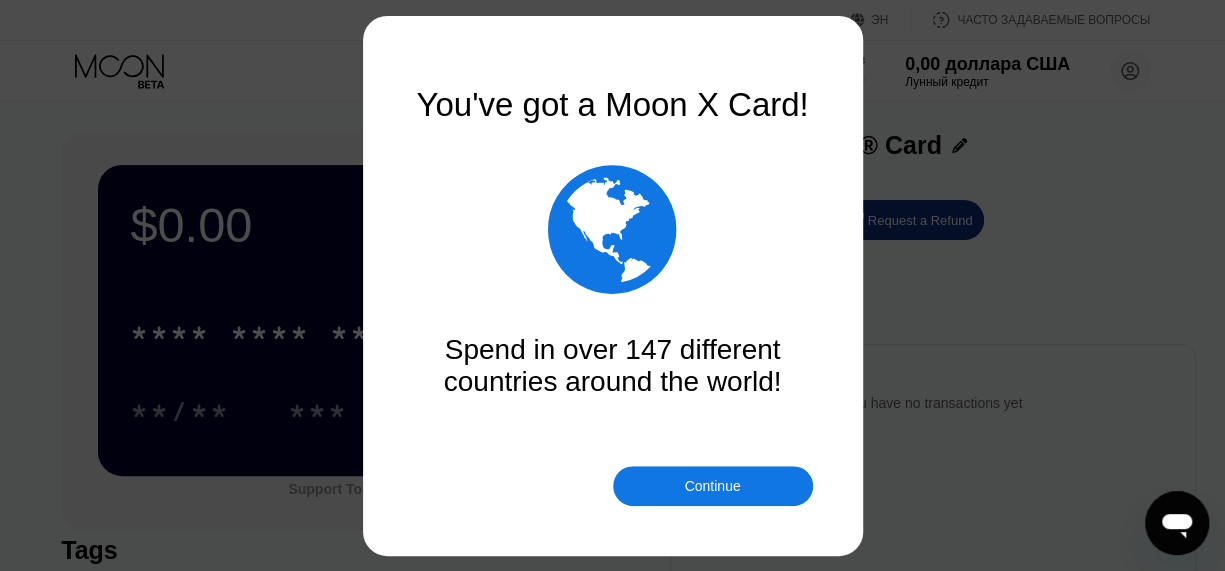 click on "Continue" at bounding box center (712, 486) 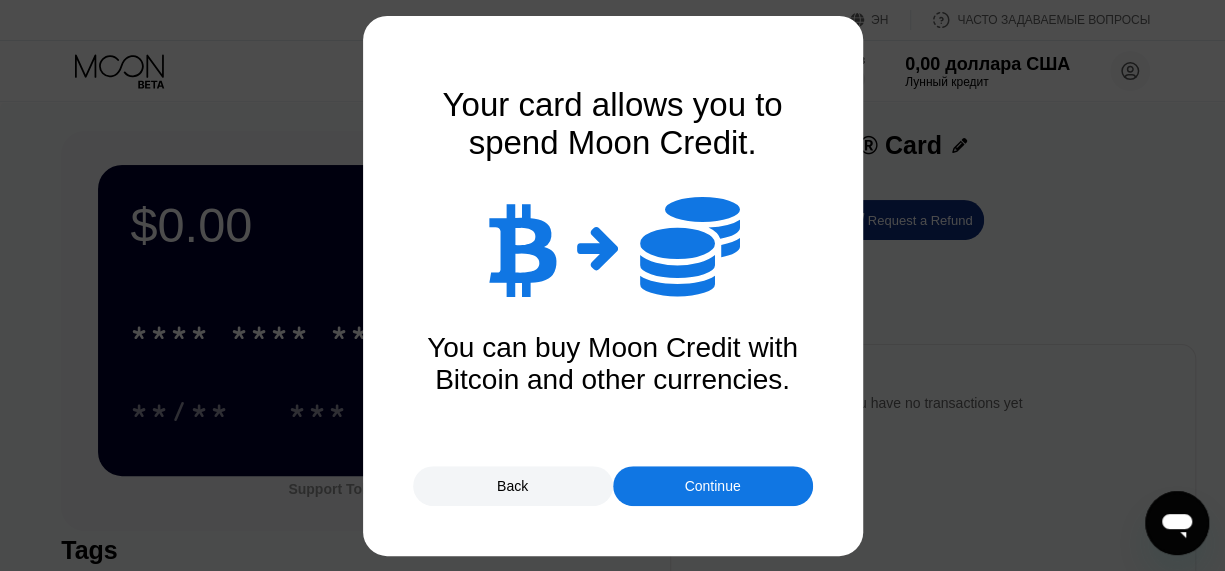 click on "Continue" at bounding box center (712, 486) 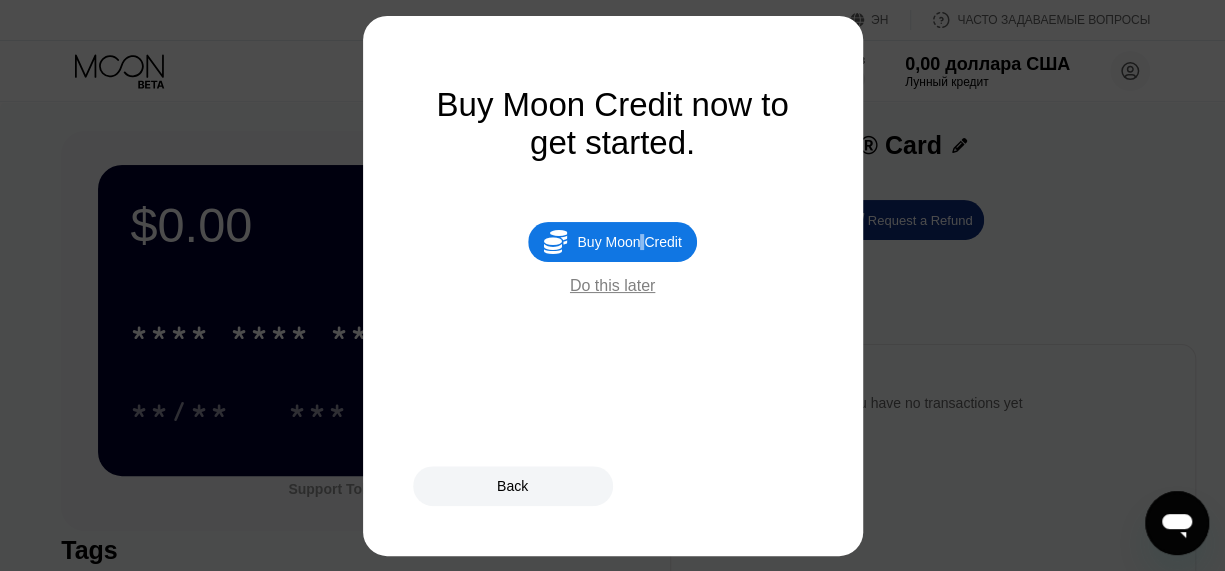 click on "Buy Moon Credit" at bounding box center (629, 242) 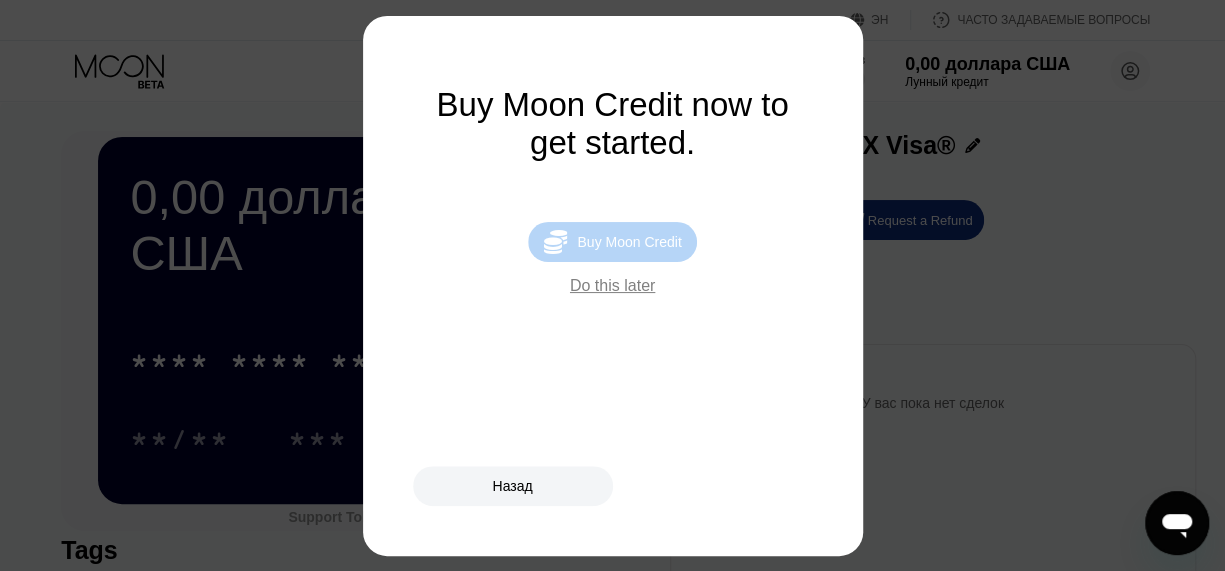 click on "Buy Moon Credit" at bounding box center [629, 242] 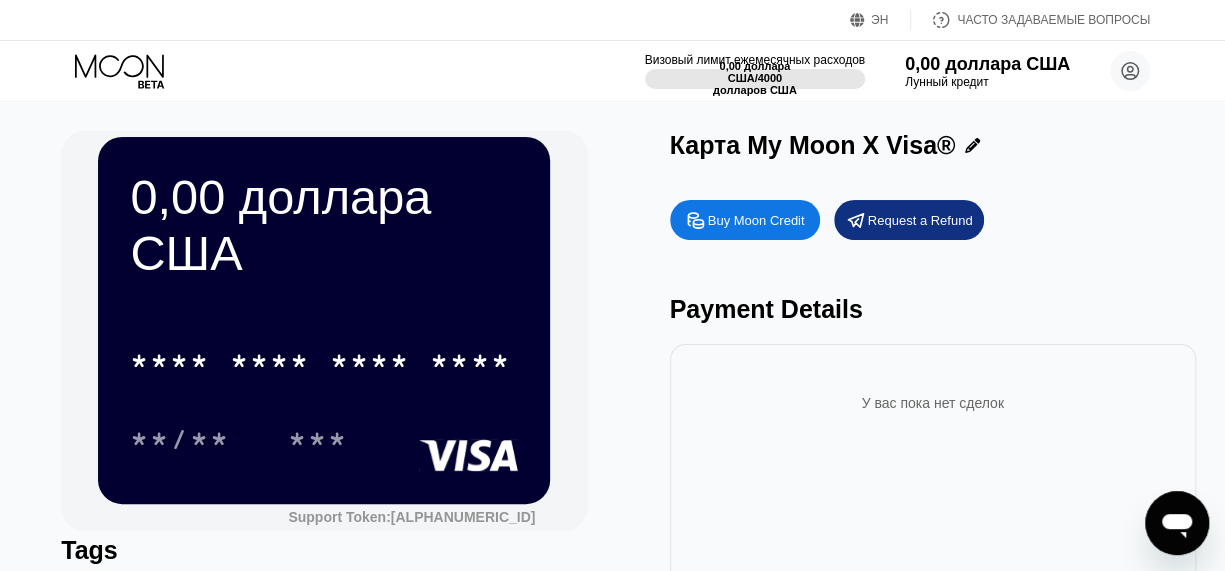 type on "0" 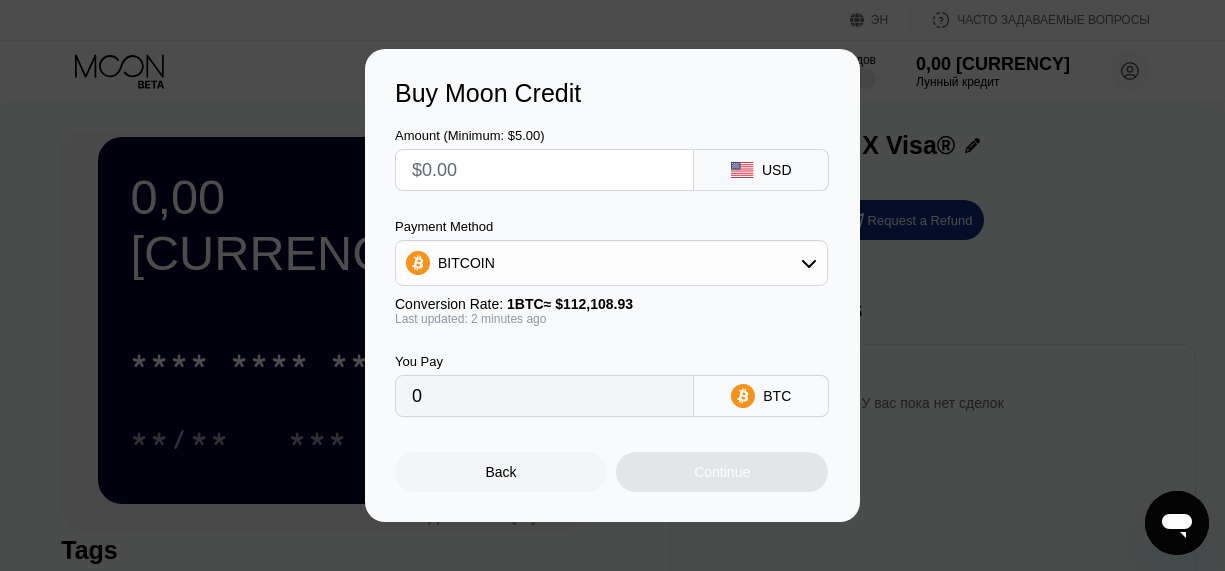 scroll, scrollTop: 0, scrollLeft: 0, axis: both 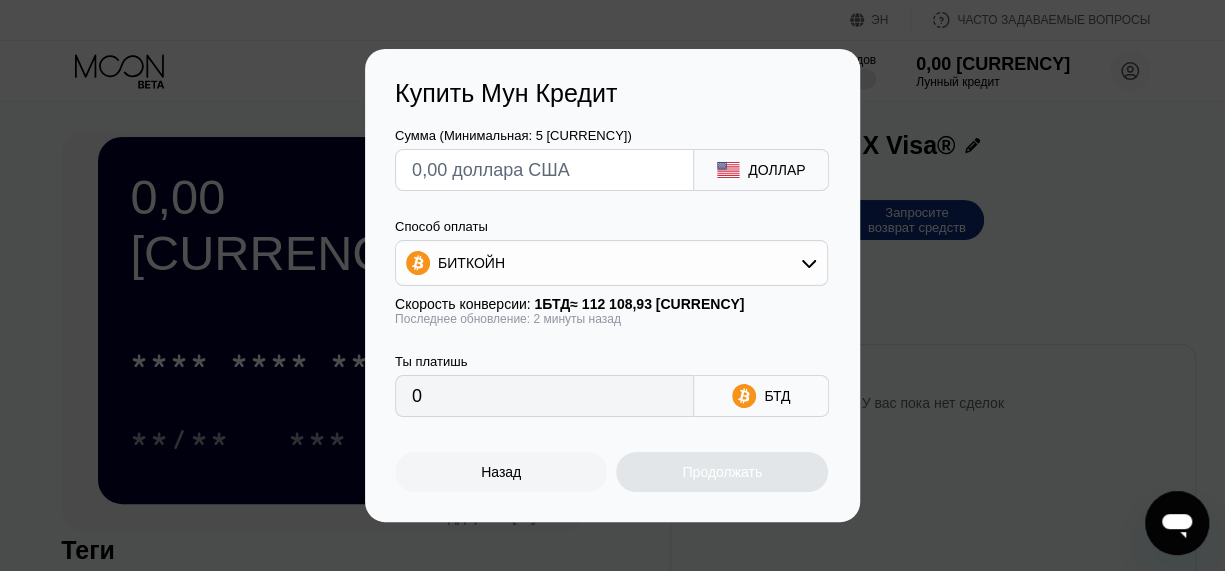 click 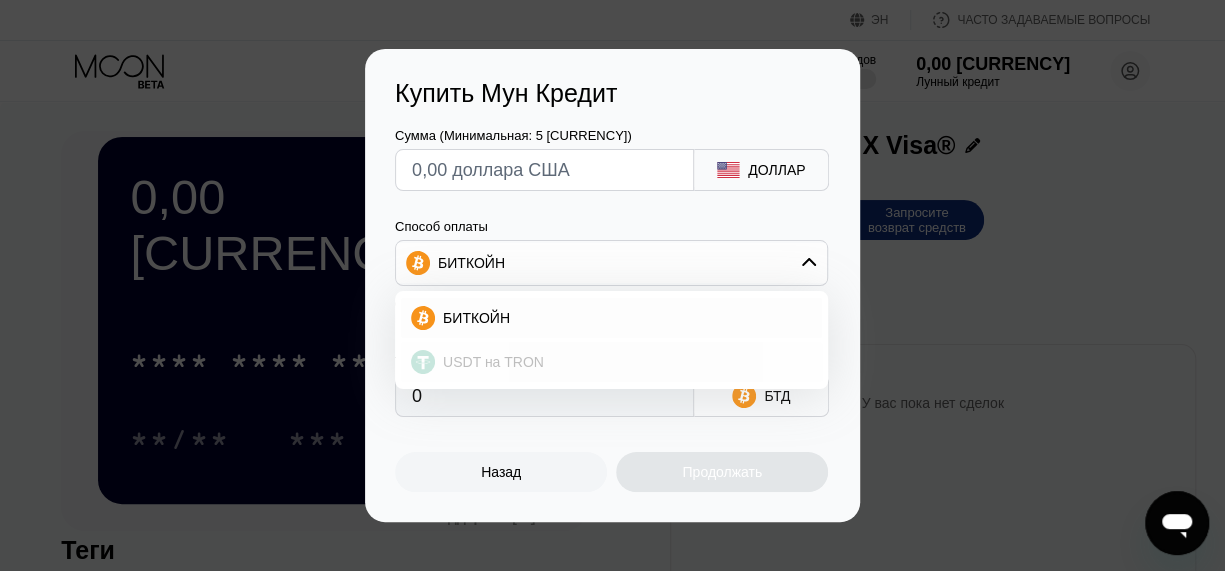 click on "USDT на TRON" at bounding box center [623, 362] 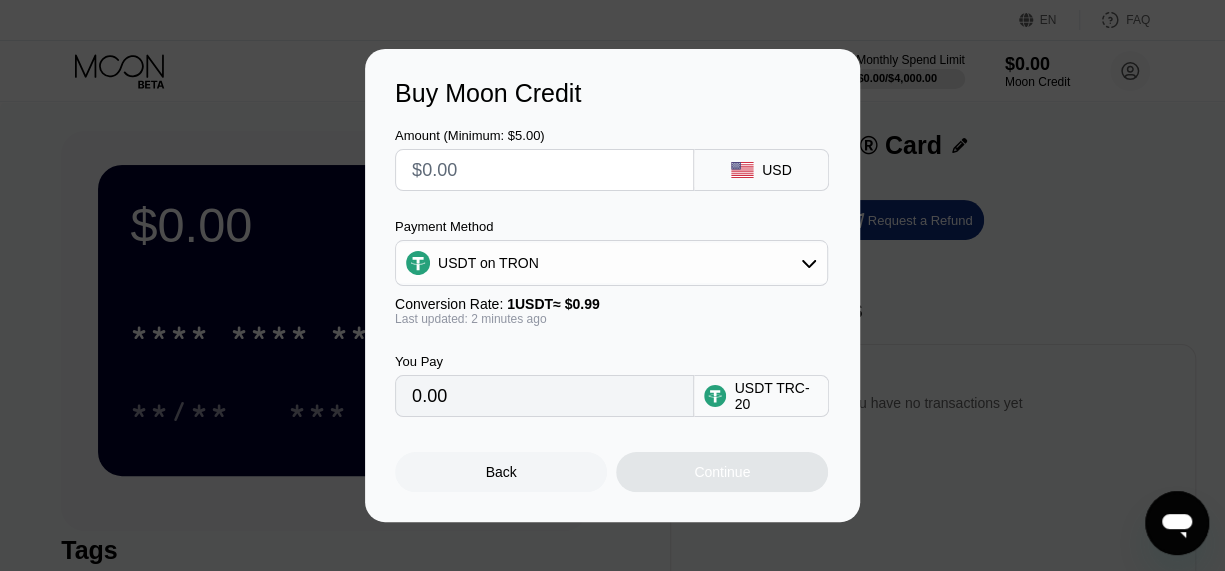 click on "0.00" at bounding box center [544, 396] 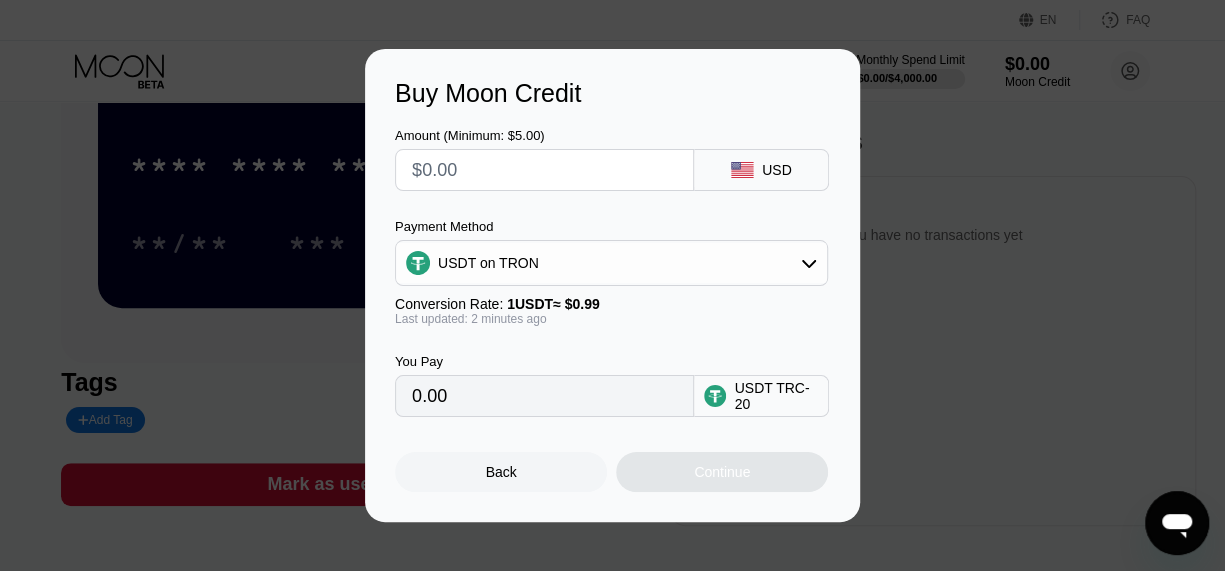 scroll, scrollTop: 200, scrollLeft: 0, axis: vertical 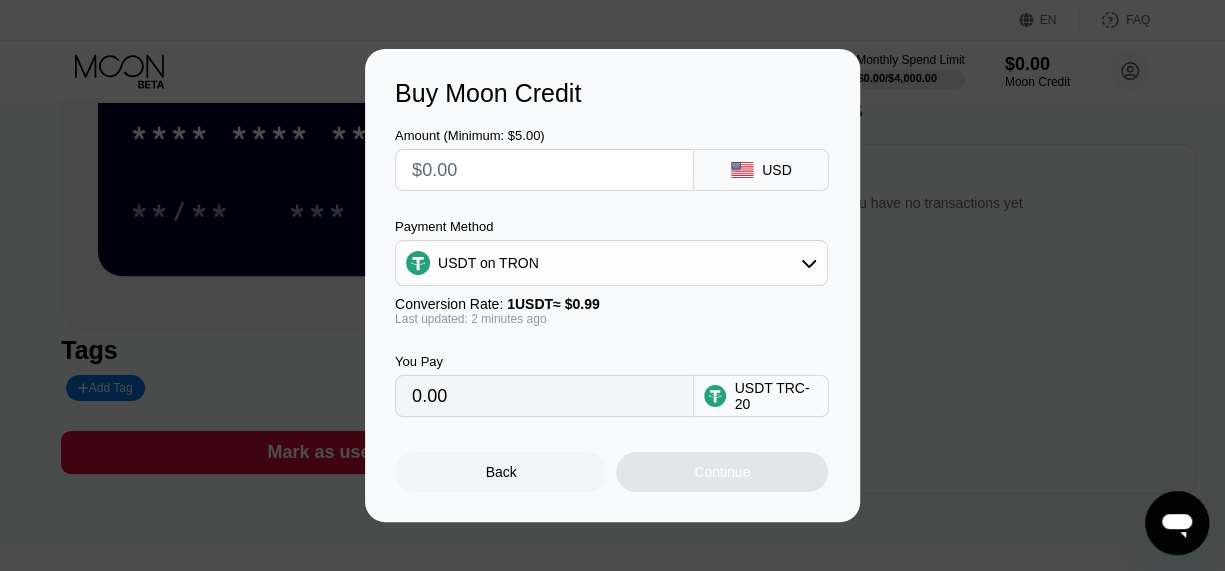 click on "Back" at bounding box center [501, 472] 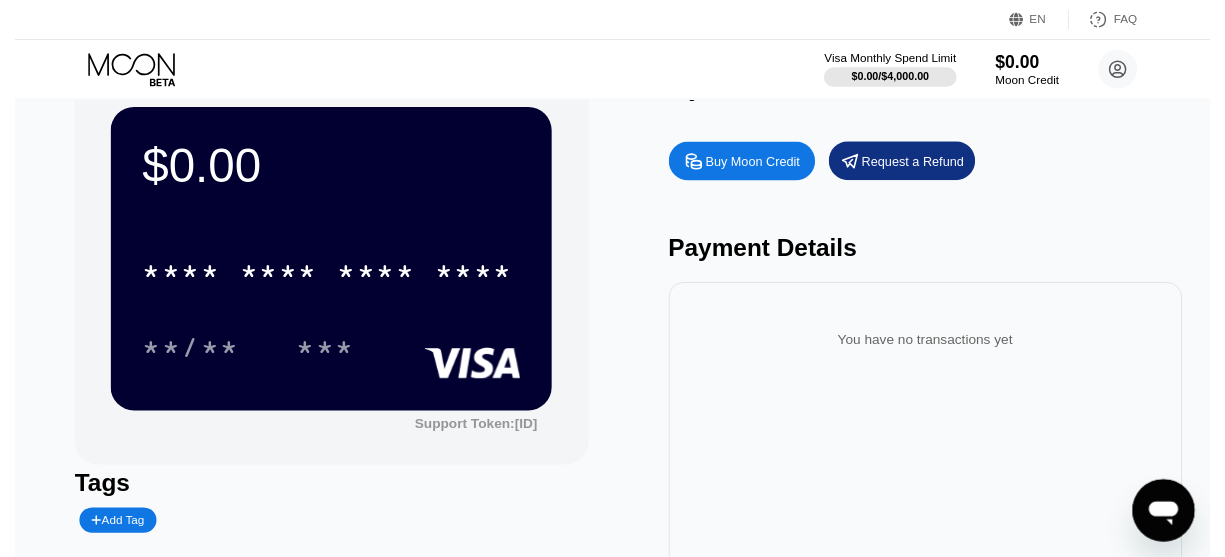 scroll, scrollTop: 0, scrollLeft: 0, axis: both 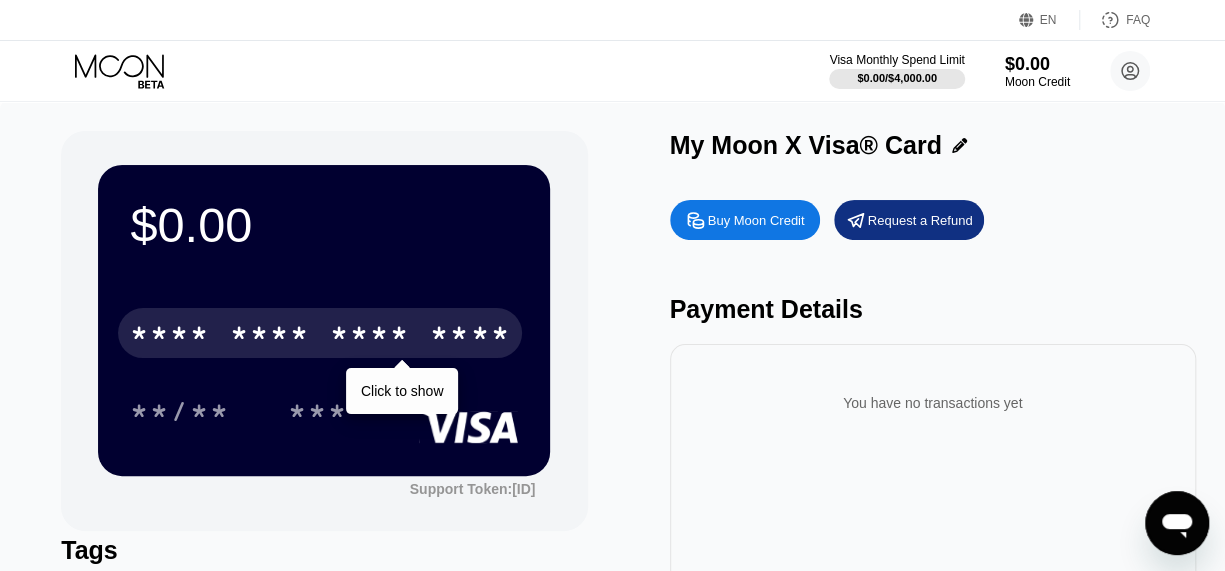 click on "* * * * * * * * * * * * ****" at bounding box center [320, 333] 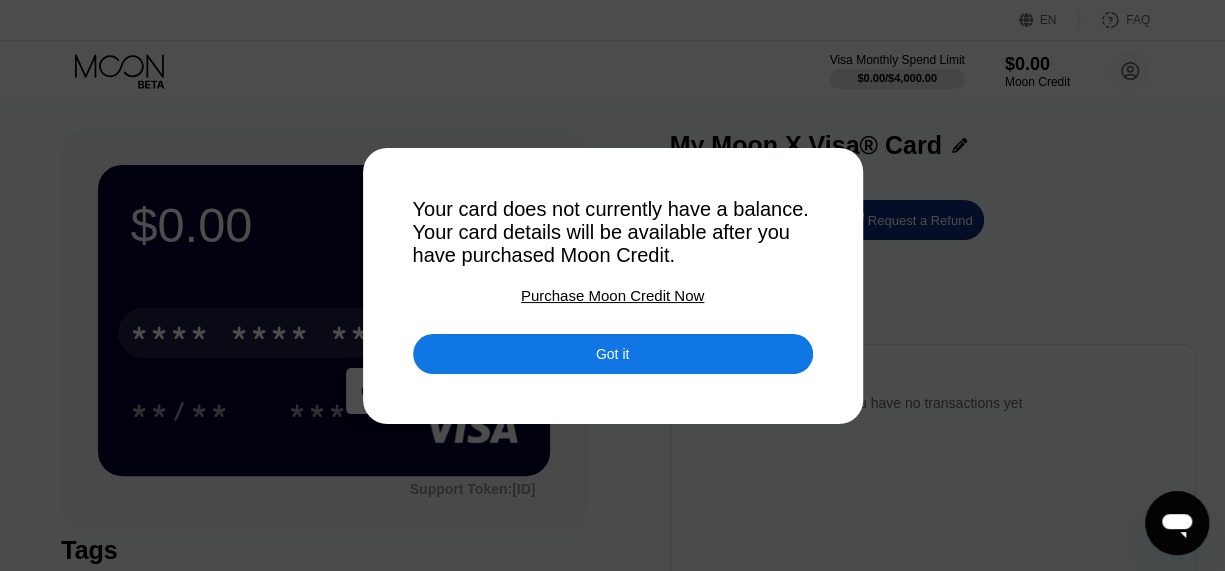 click on "Got it" at bounding box center (612, 354) 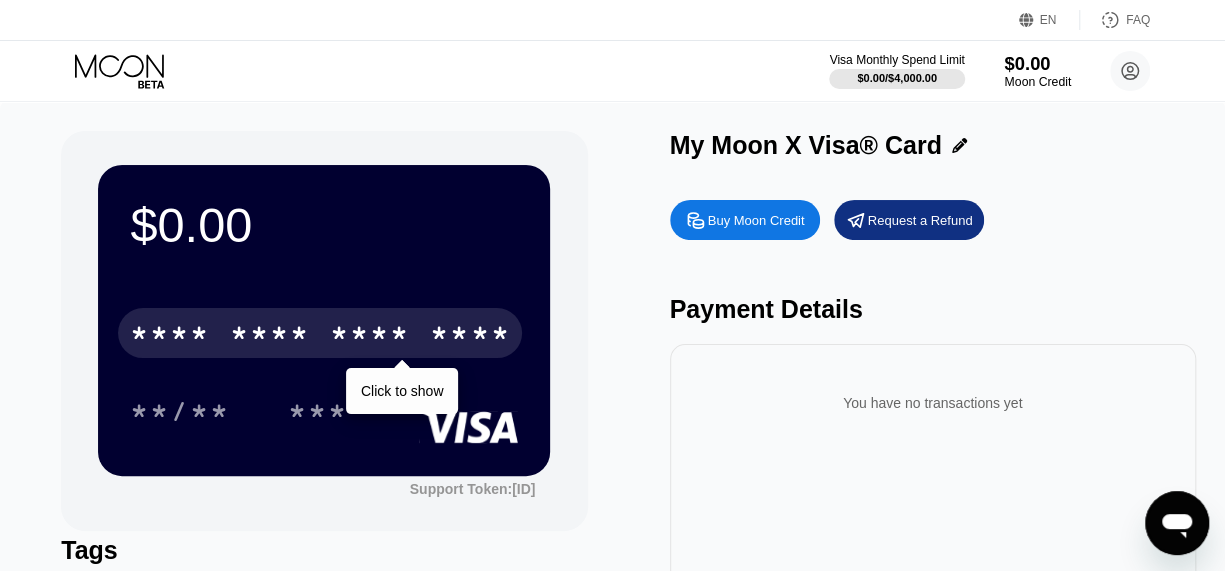 click on "Moon Credit" at bounding box center [1037, 82] 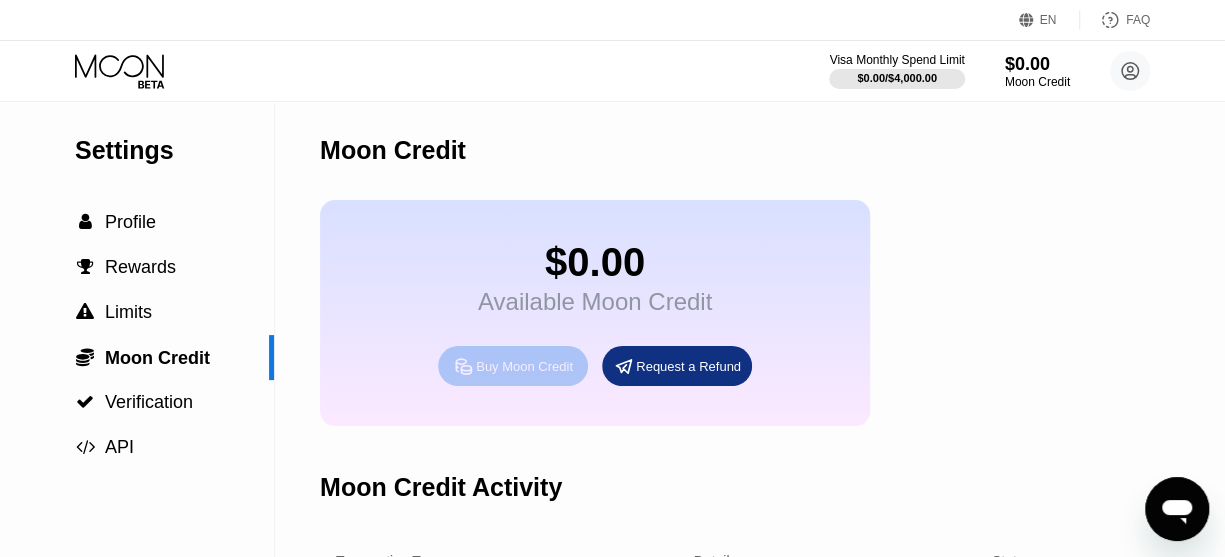 click on "Buy Moon Credit" at bounding box center (524, 366) 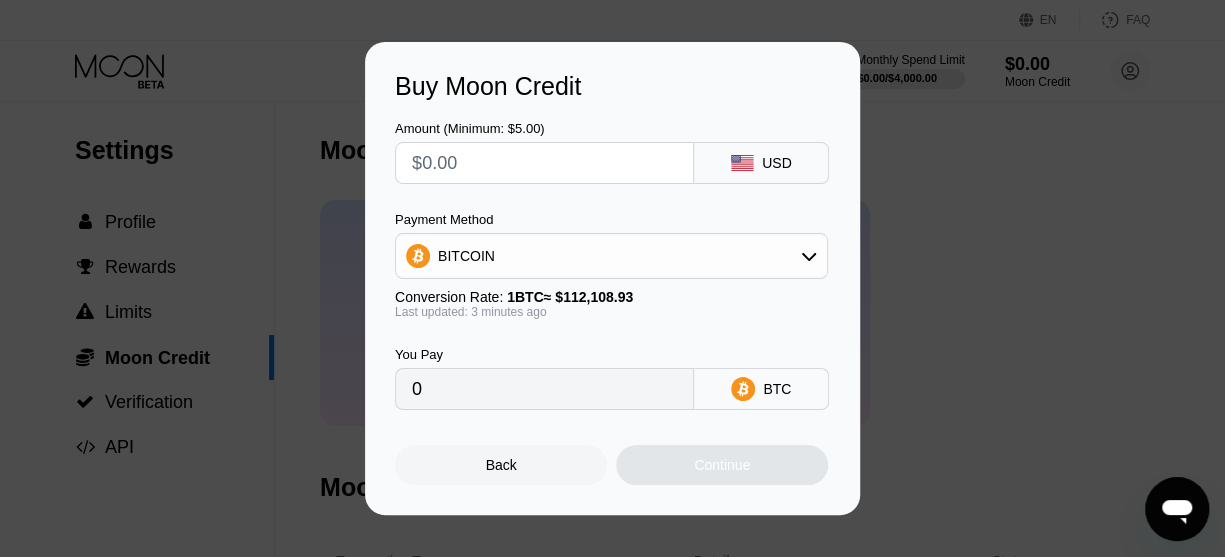 click on "BTC" at bounding box center (761, 389) 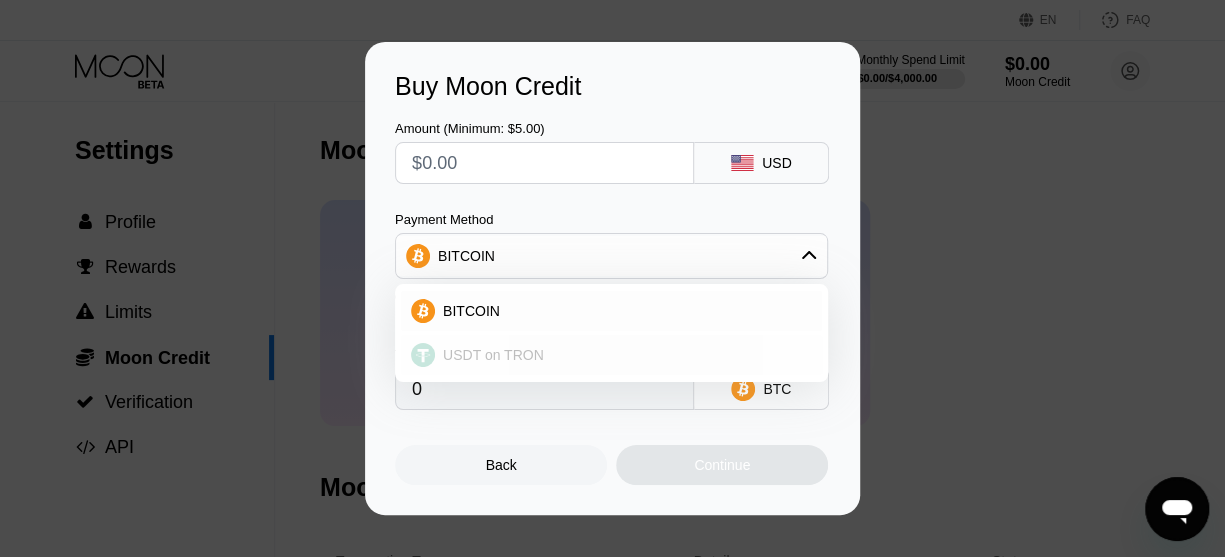 click on "USDT on TRON" at bounding box center [611, 355] 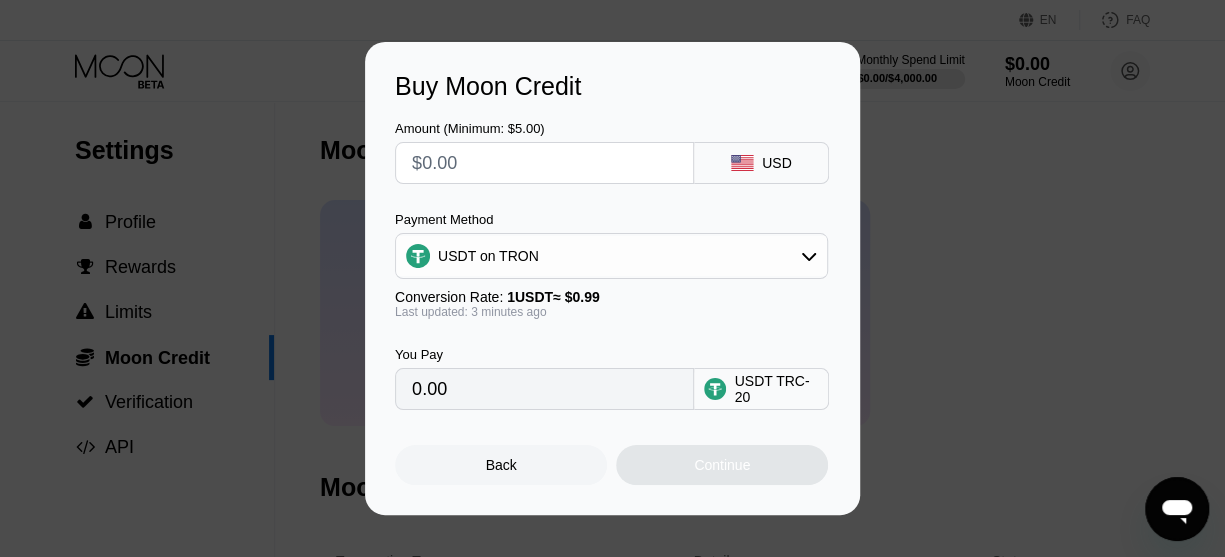 click on "0.00" at bounding box center [544, 389] 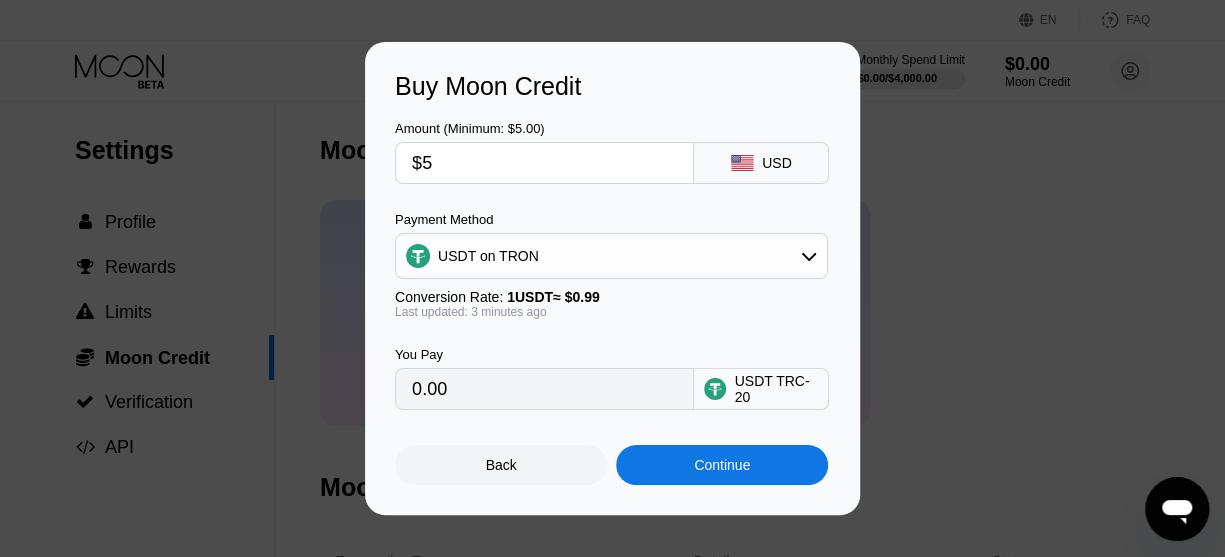 type on "5.05" 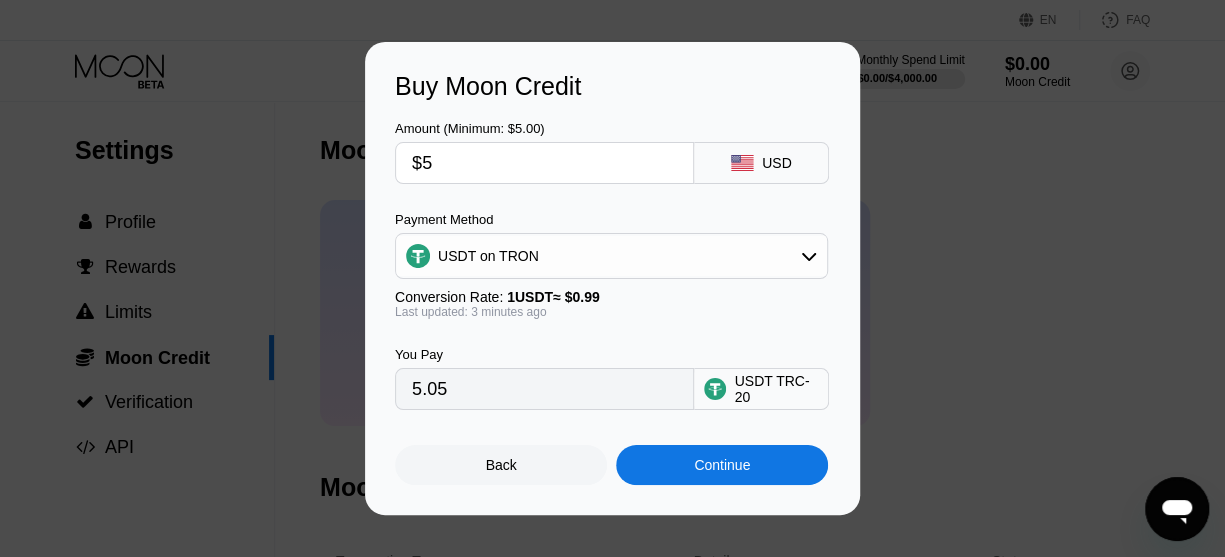 type 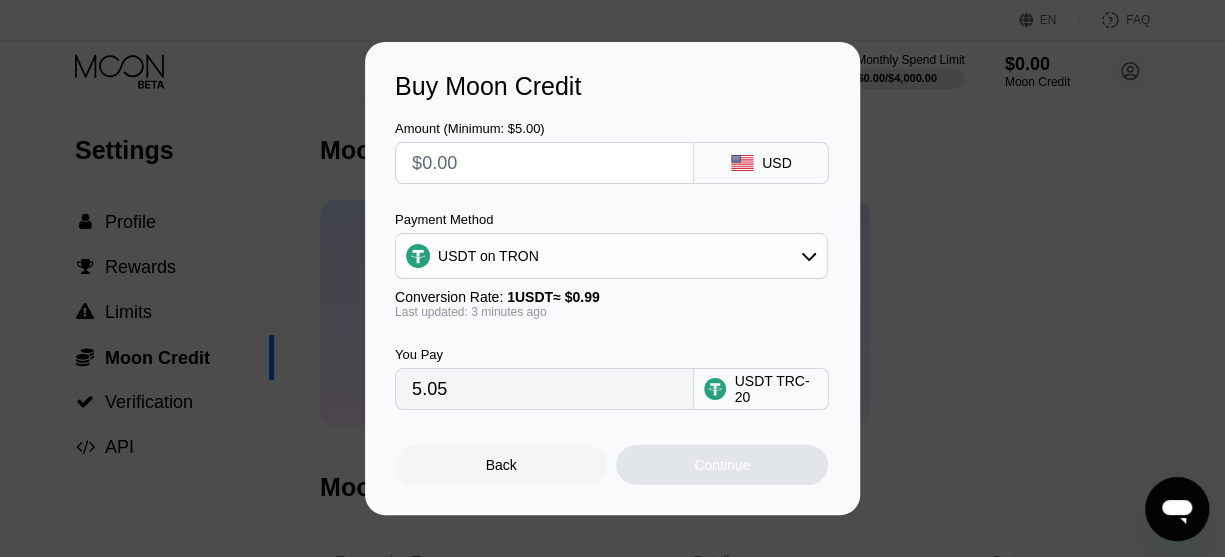 type on "0.00" 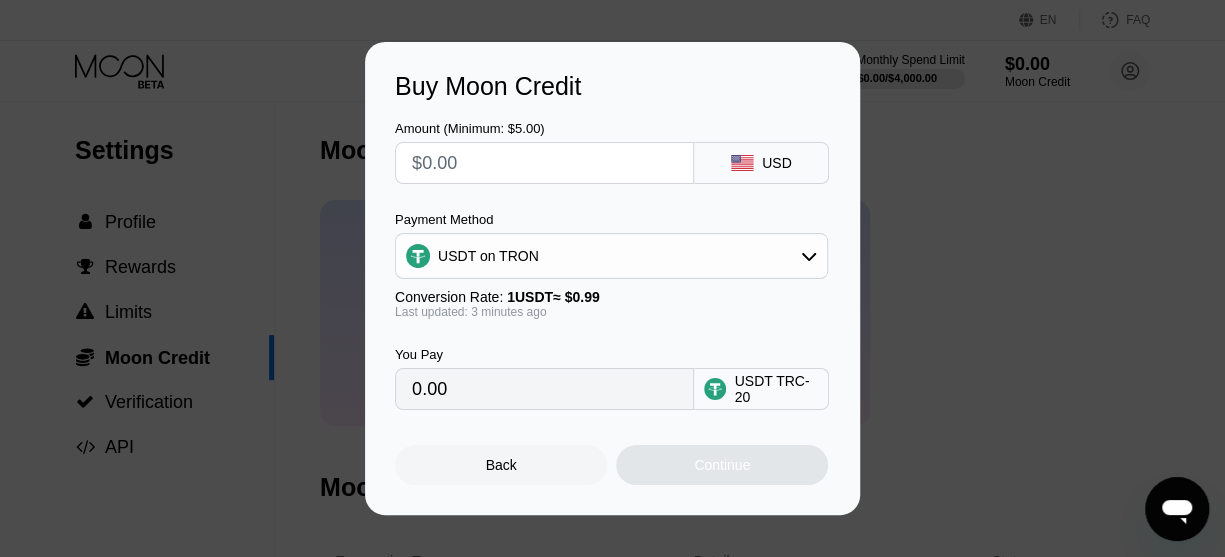 type on "$1" 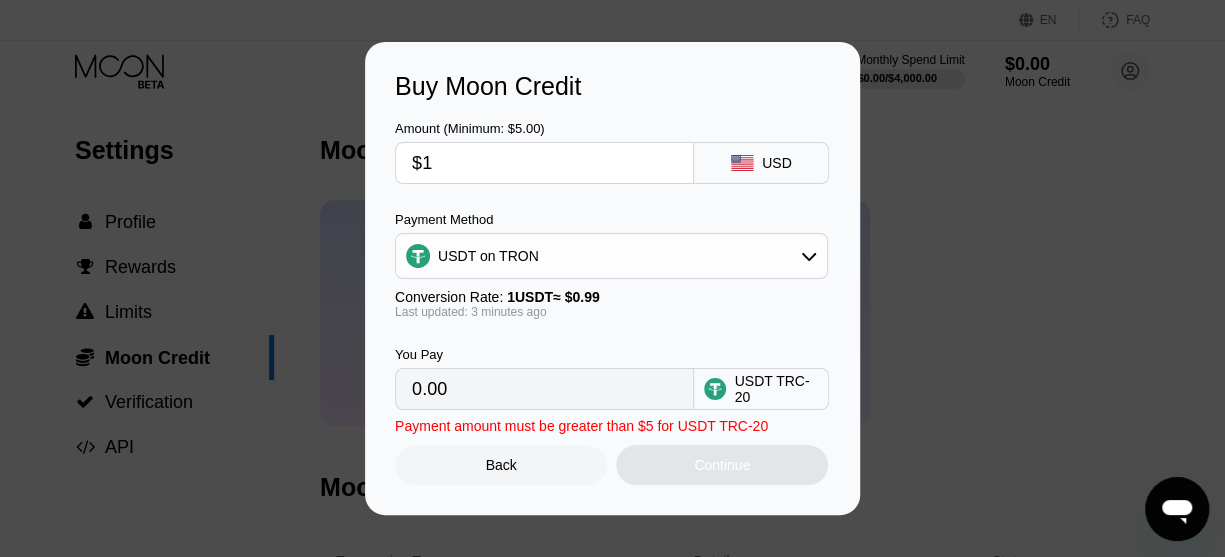 type on "1.01" 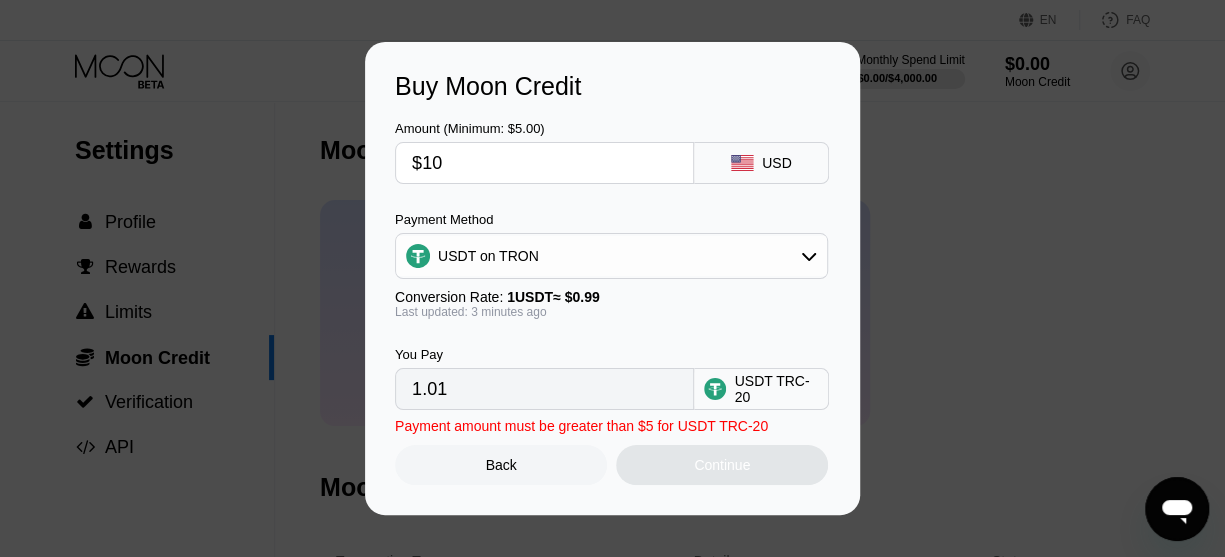 type on "$100" 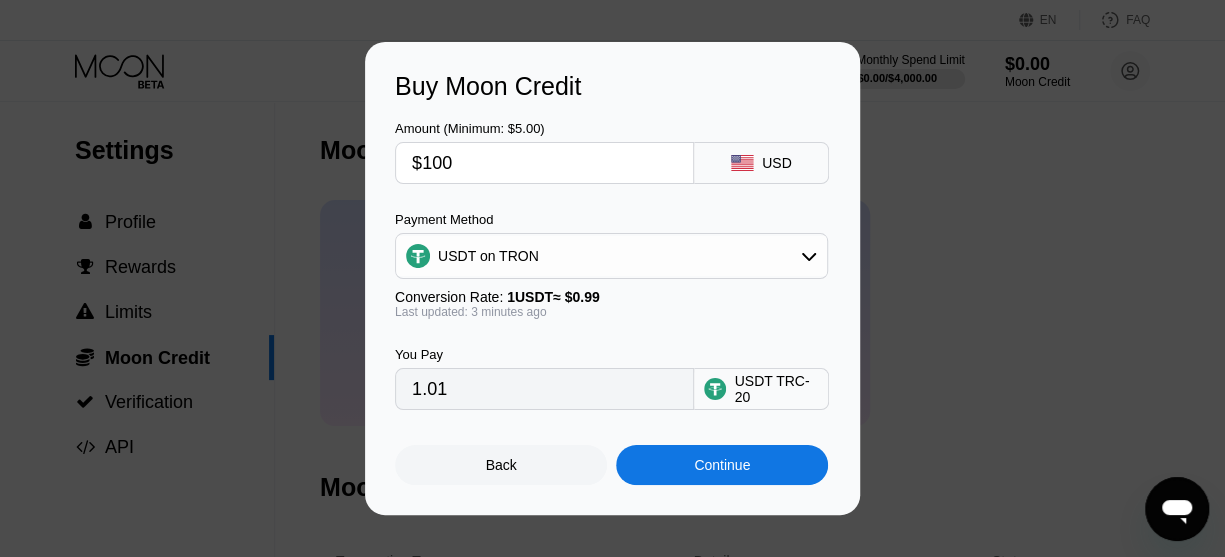 type on "101.01" 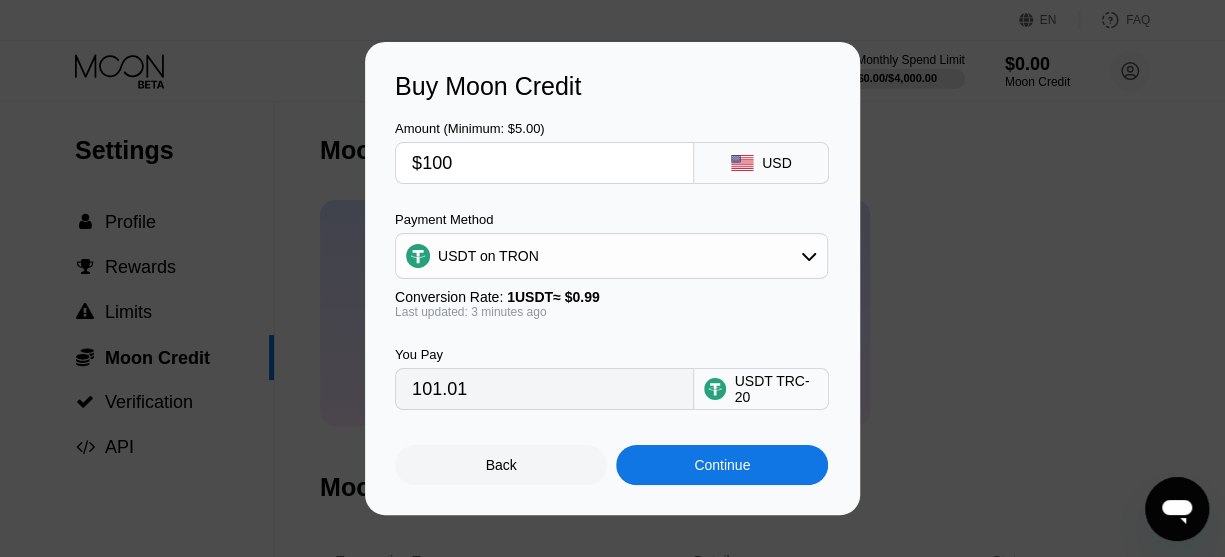 type on "$10" 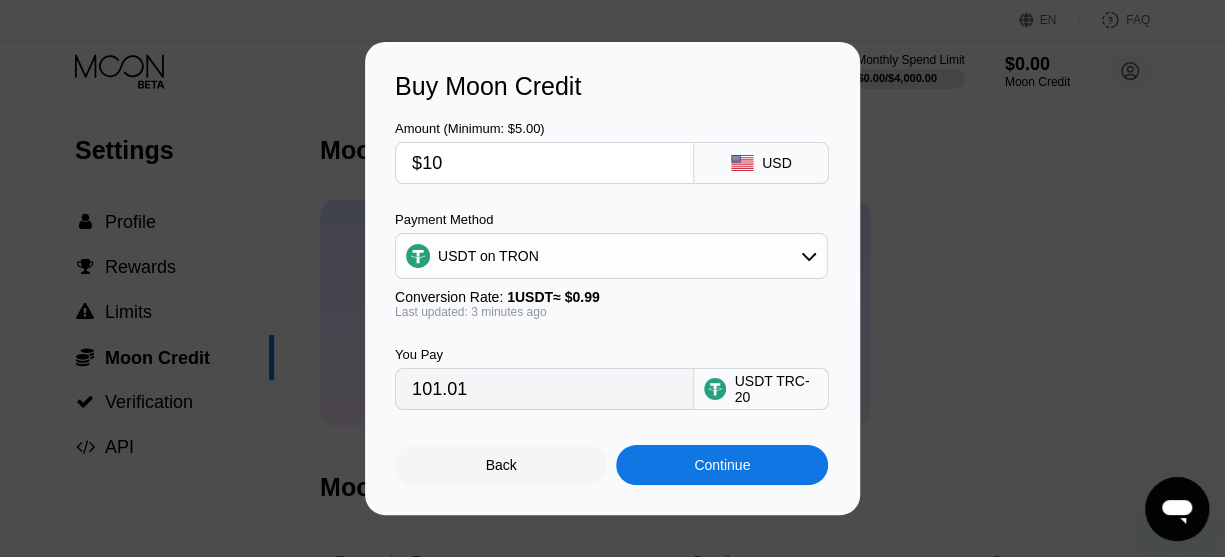 type on "10.10" 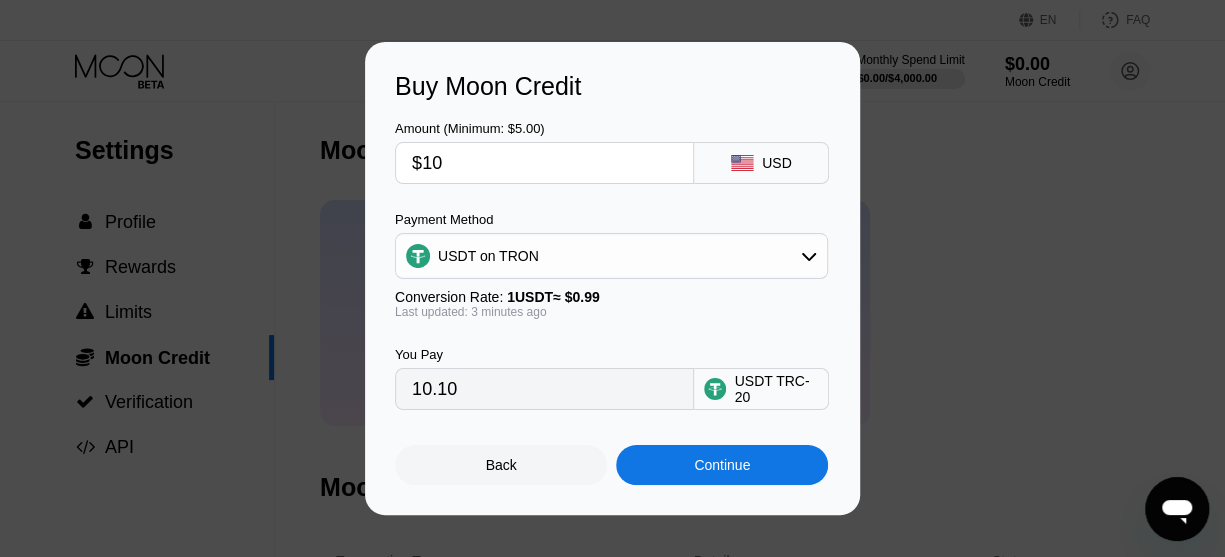 type on "$10" 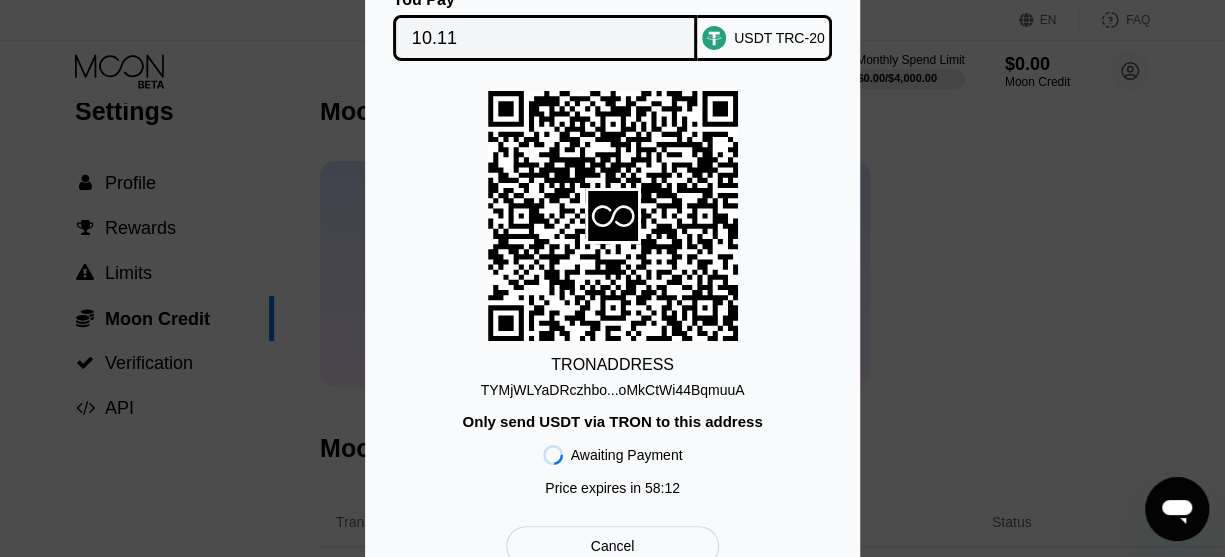 scroll, scrollTop: 0, scrollLeft: 0, axis: both 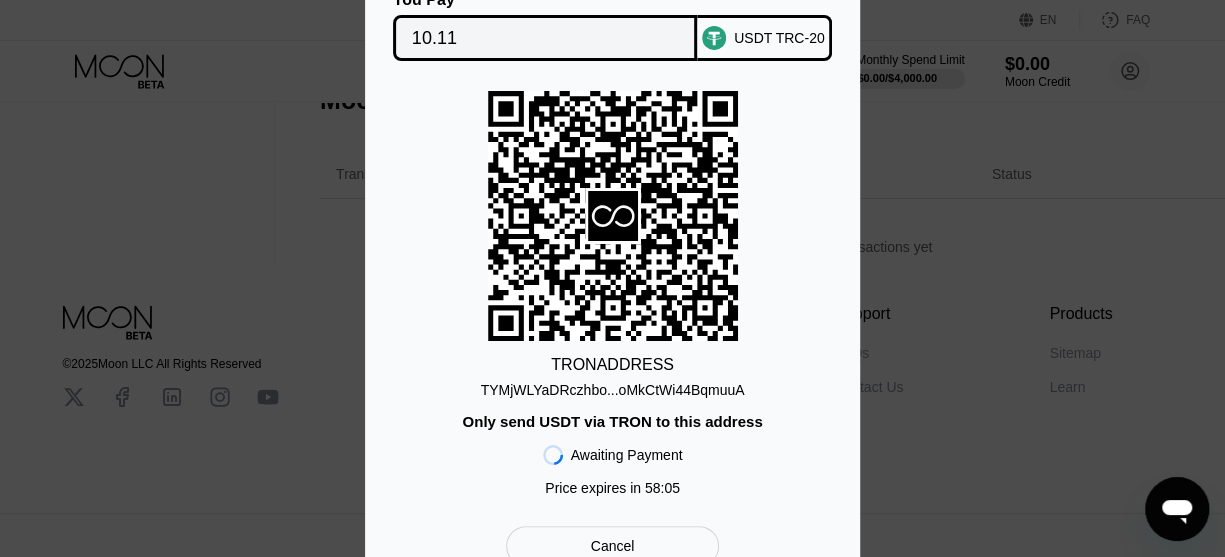 click on "Cancel" at bounding box center (612, 546) 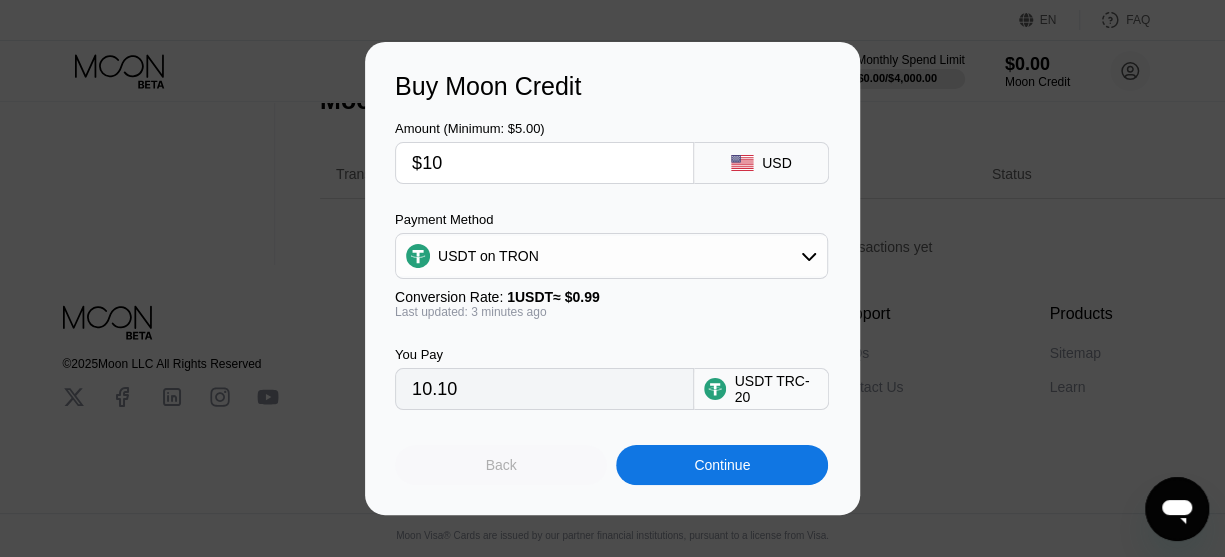 click on "Back" at bounding box center [501, 465] 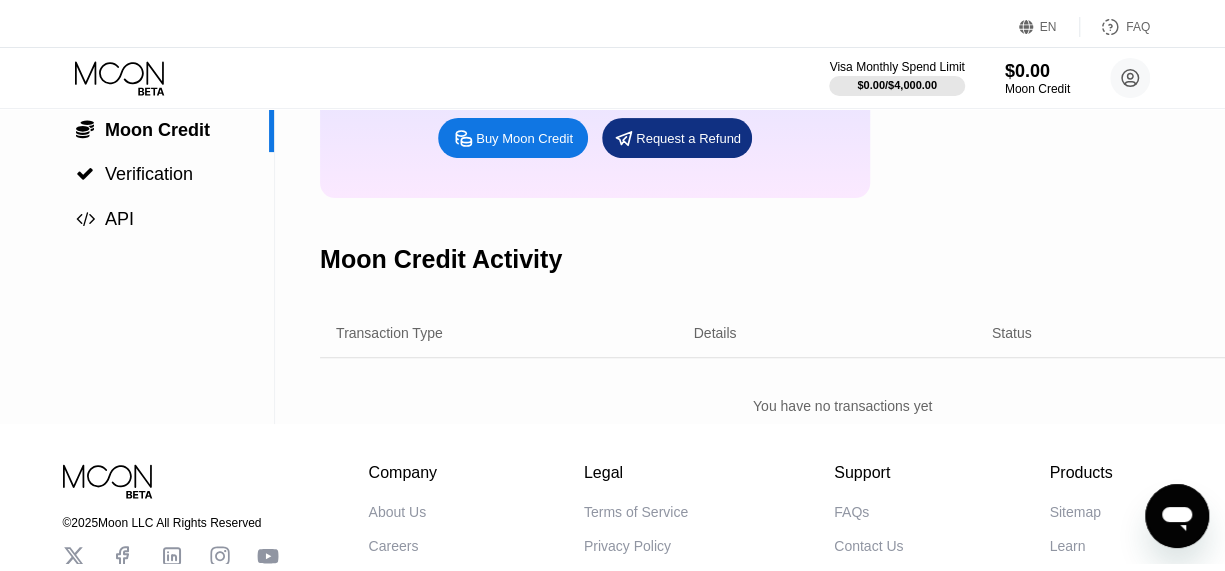 scroll, scrollTop: 0, scrollLeft: 0, axis: both 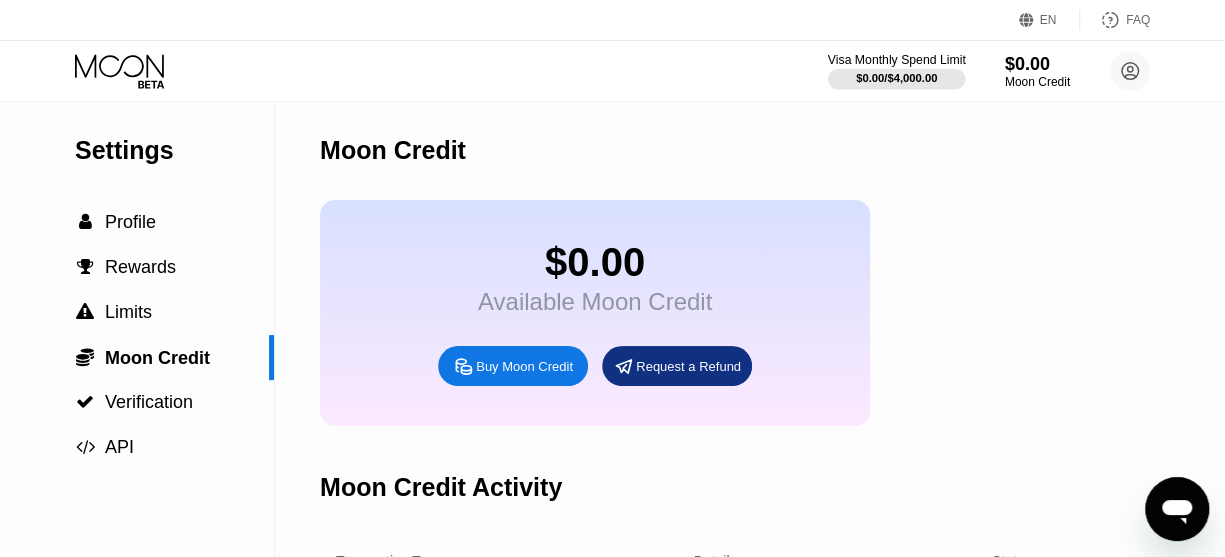 click on "$0.00 / $4,000.00" at bounding box center (896, 78) 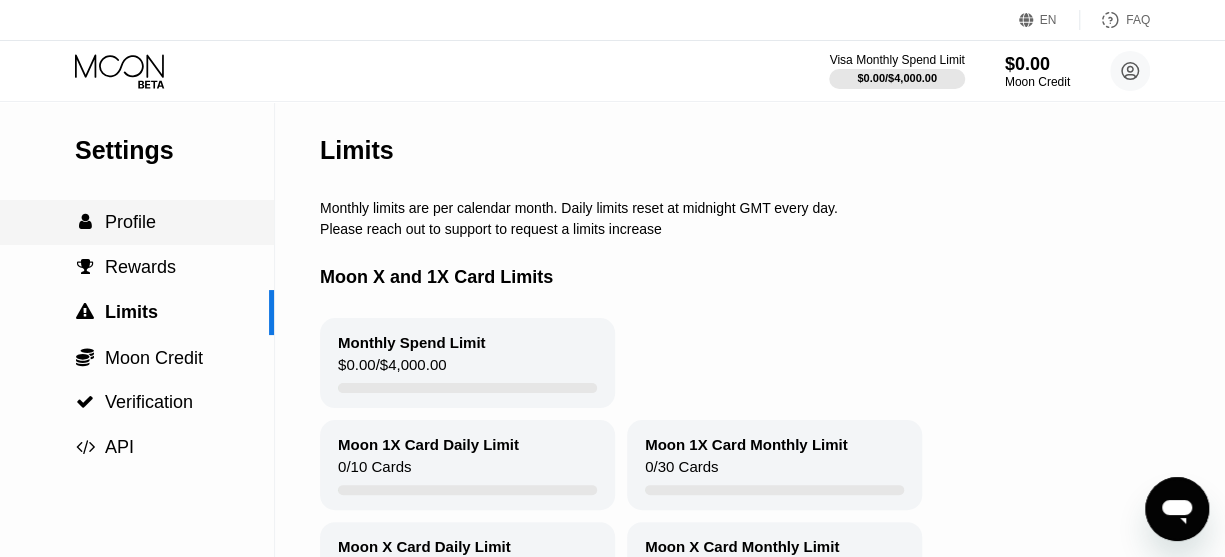 click on " Profile" at bounding box center [137, 222] 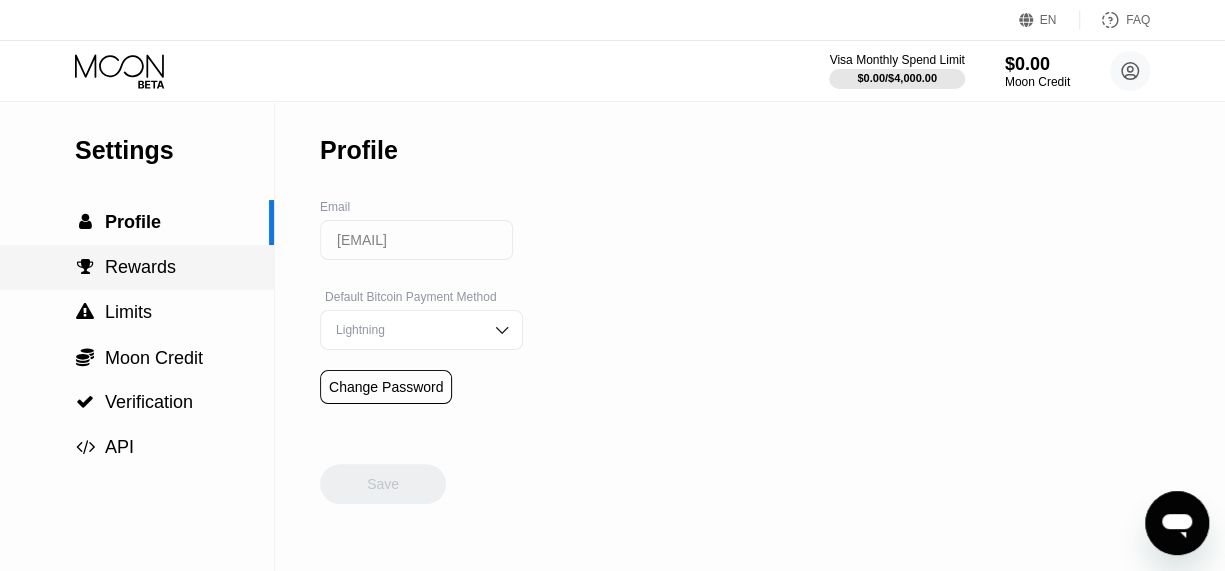 click on " Rewards" at bounding box center [137, 267] 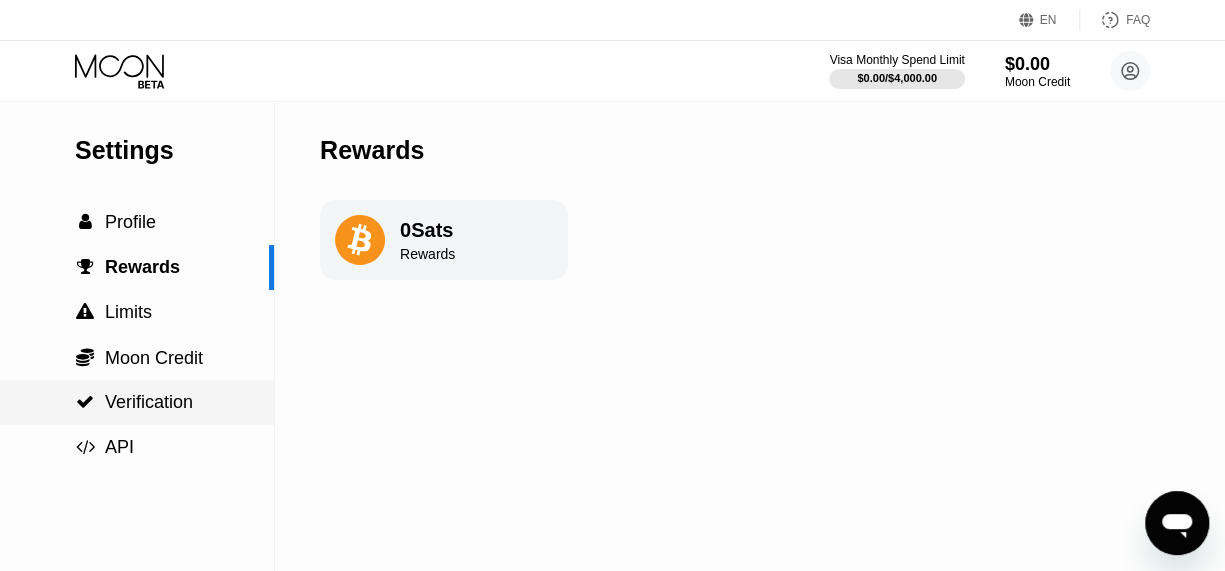 click on "Verification" at bounding box center (149, 402) 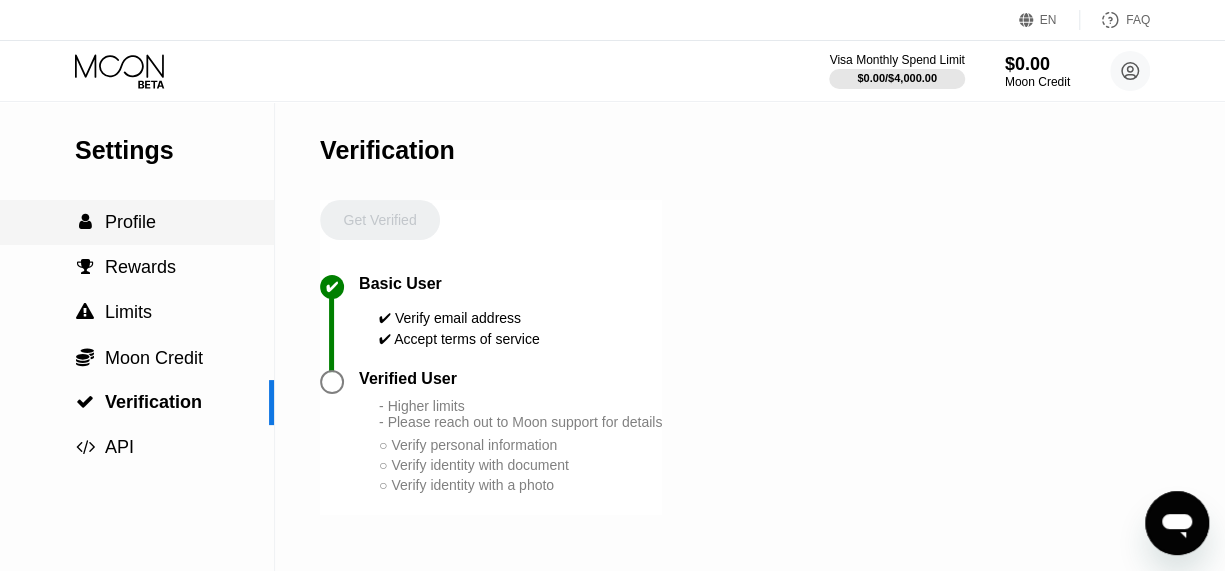 click on "Profile" at bounding box center [130, 222] 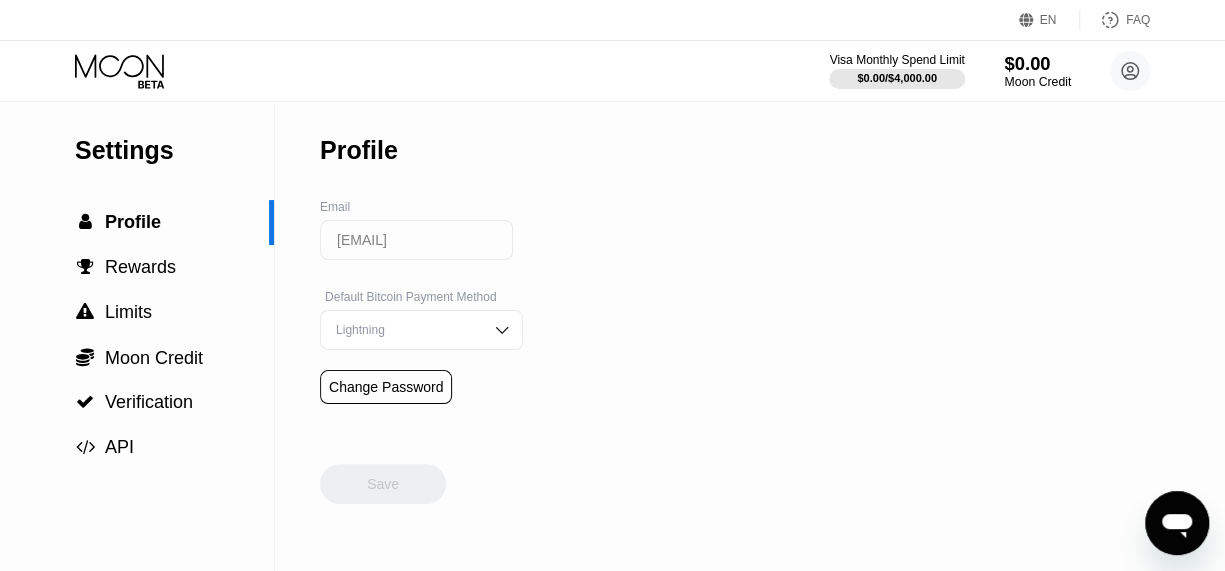 click on "$0.00" at bounding box center (1037, 63) 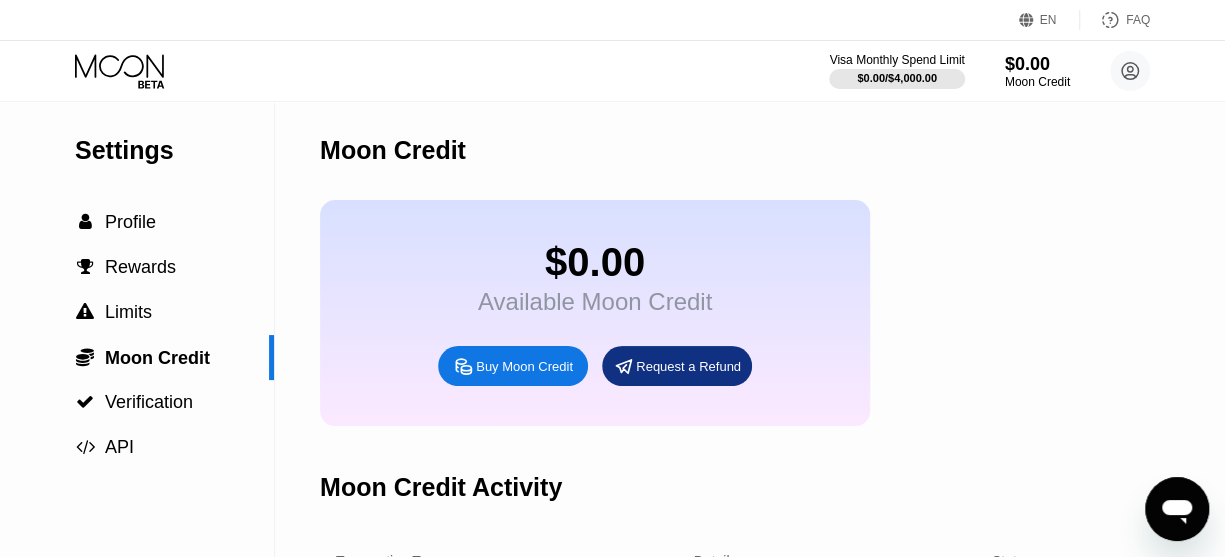click 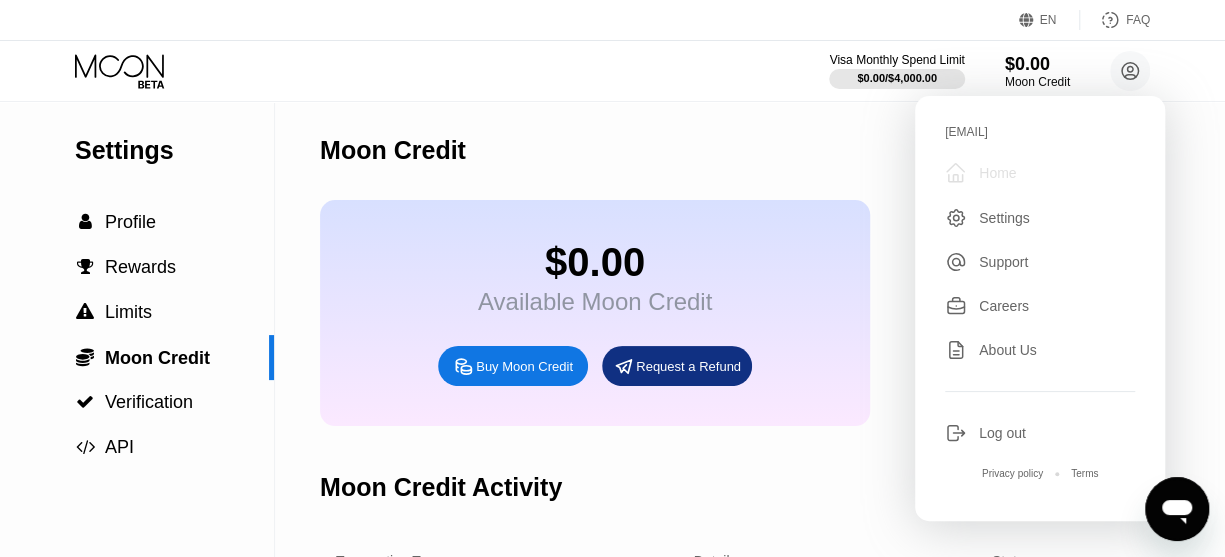click on " Home" at bounding box center (1040, 173) 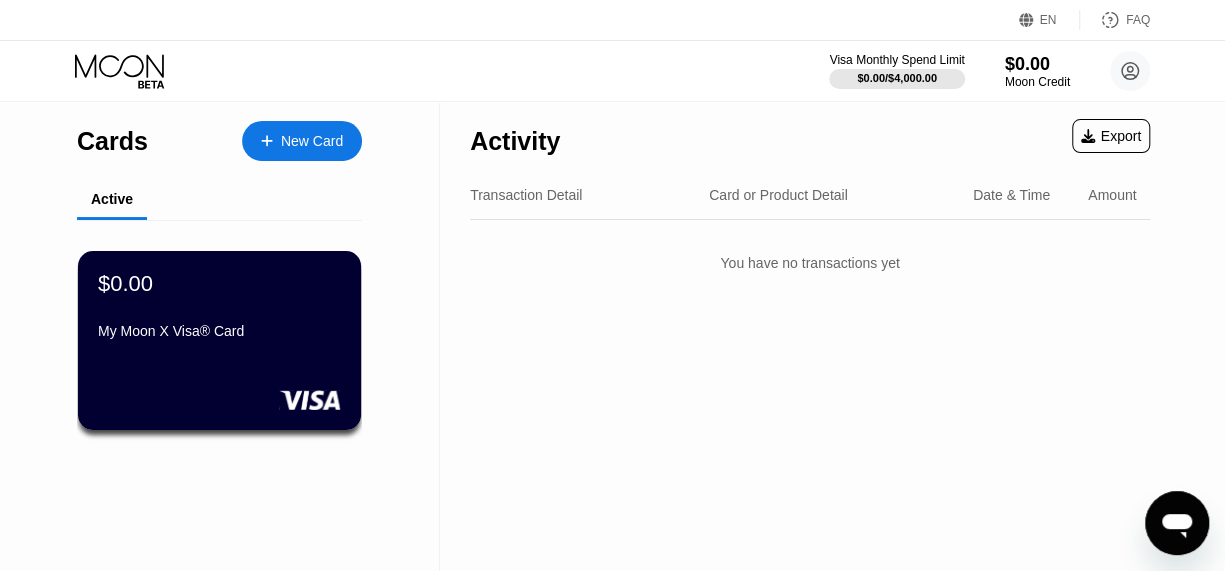 click on "Export" at bounding box center [1111, 136] 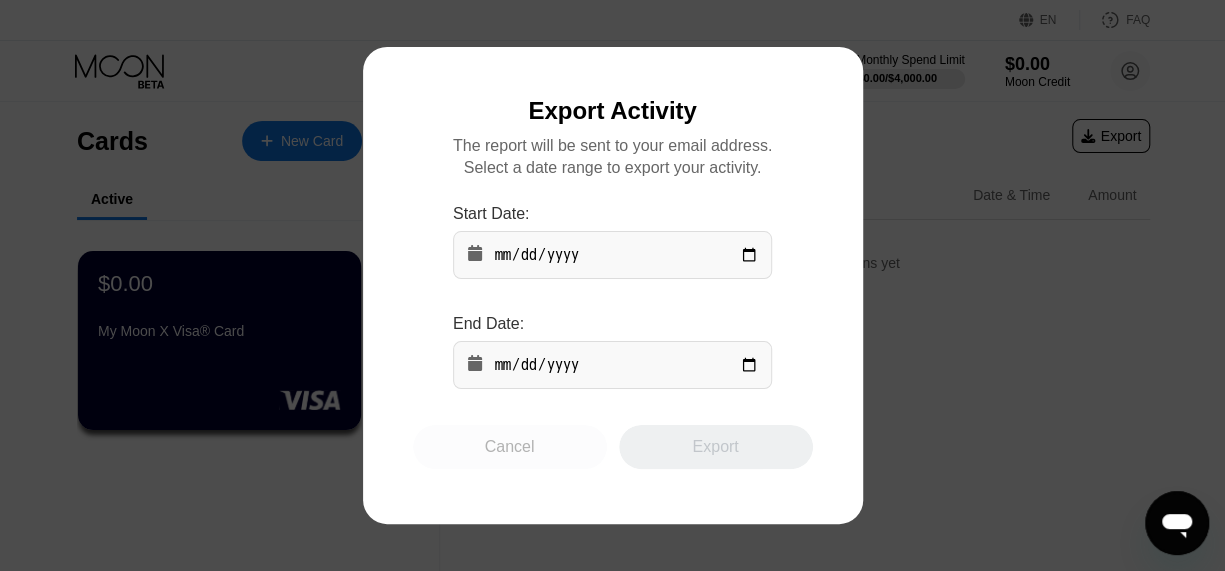 click on "Cancel" at bounding box center [510, 447] 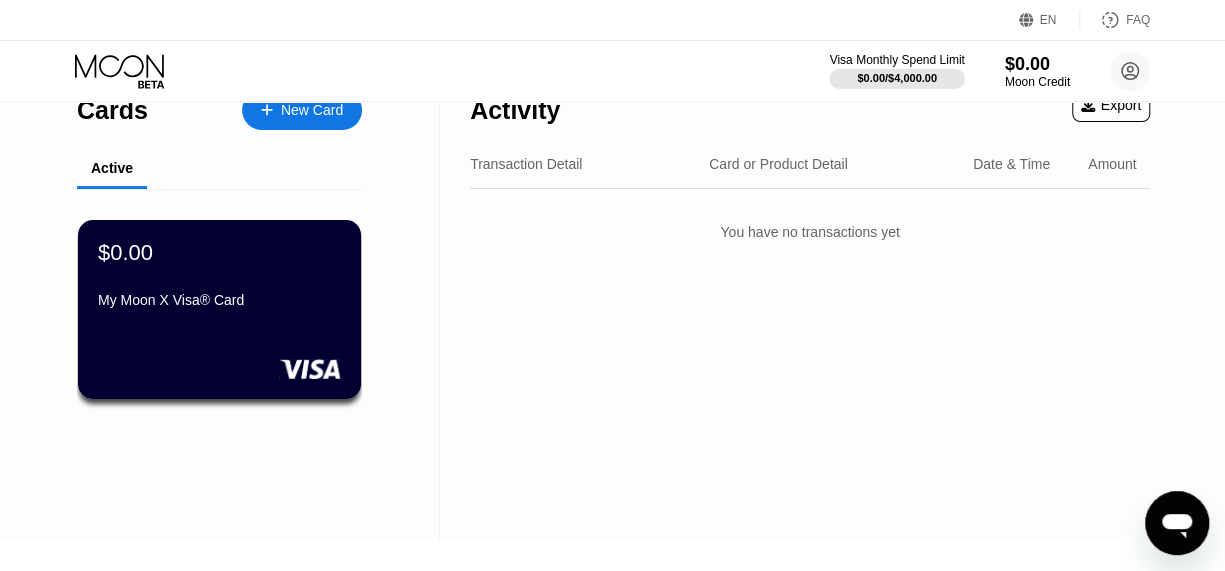 scroll, scrollTop: 0, scrollLeft: 0, axis: both 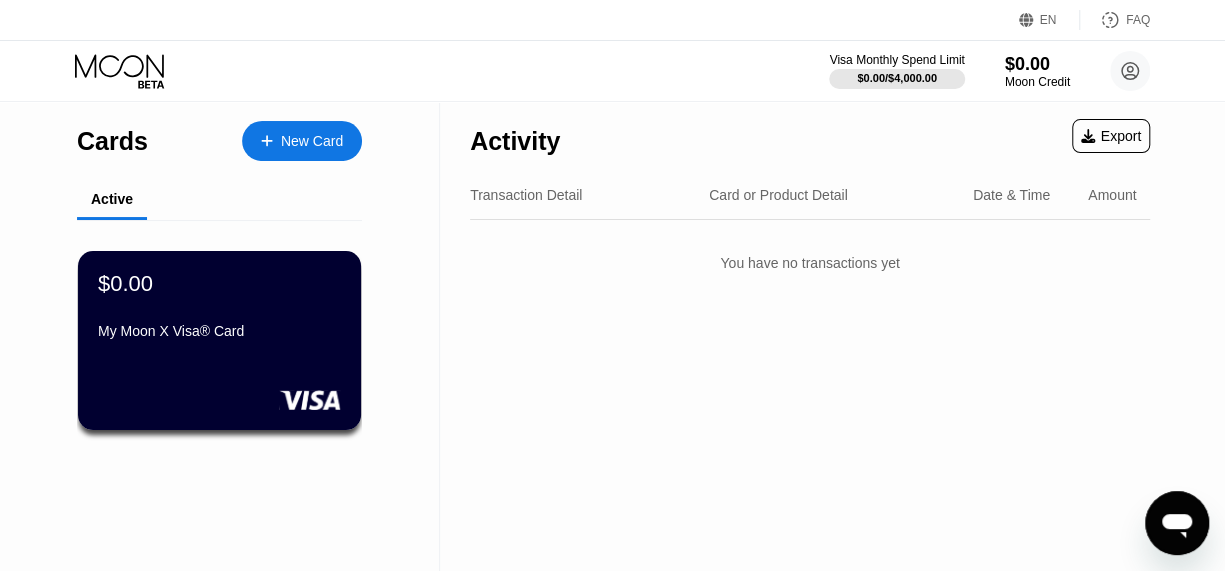 click on "EN" at bounding box center [1029, 20] 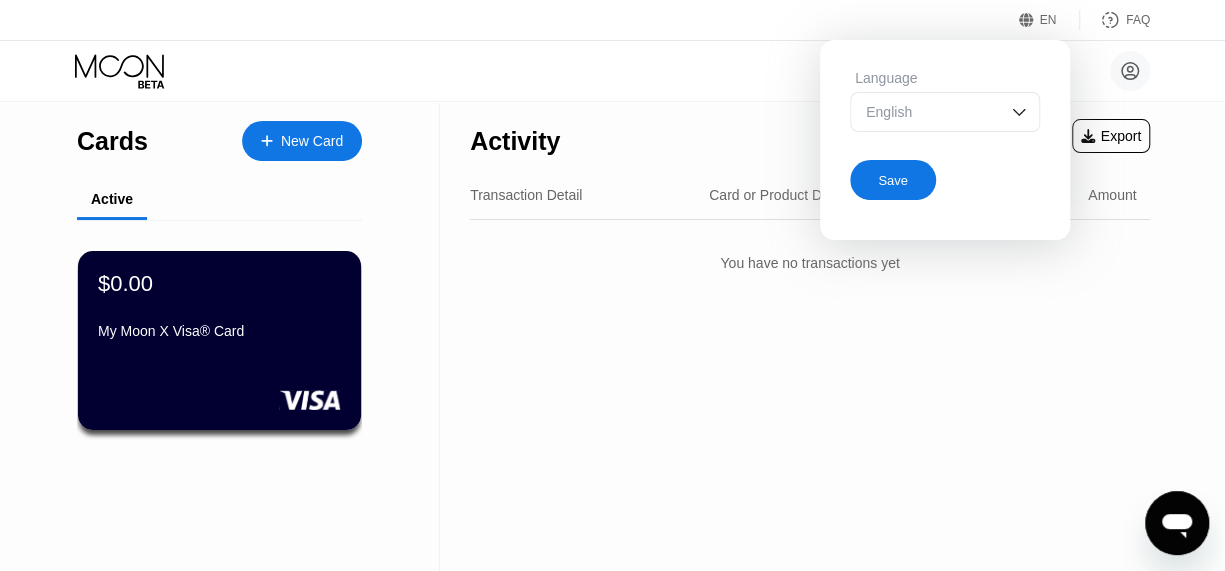 click at bounding box center [1019, 112] 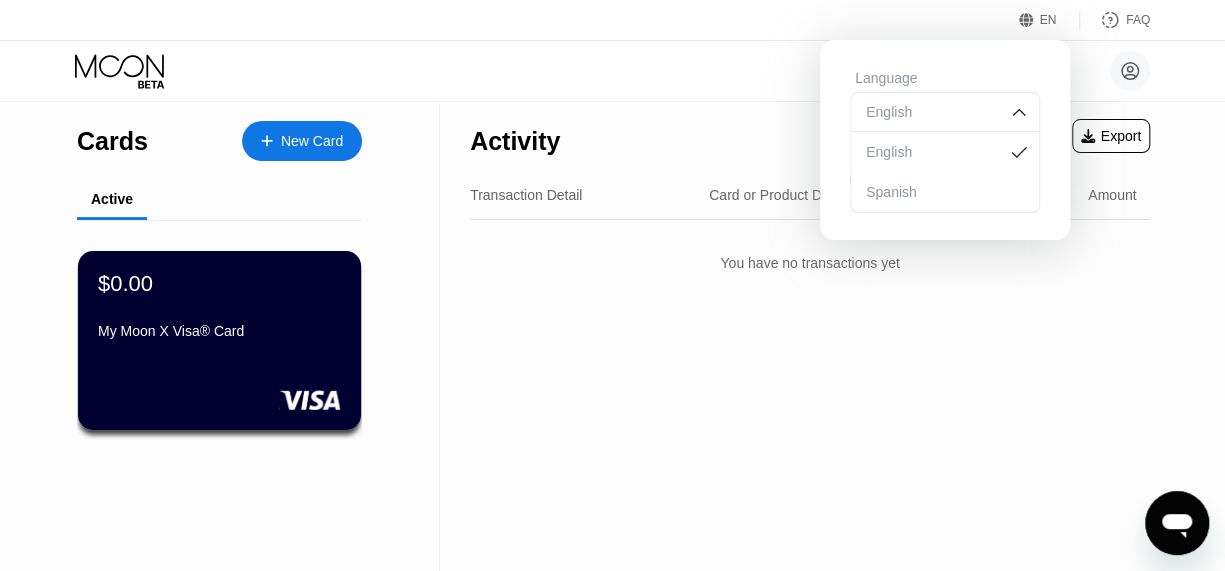 click on "Activity Export Transaction Detail Card or Product Detail Date & Time Amount You have no transactions yet" at bounding box center (810, 336) 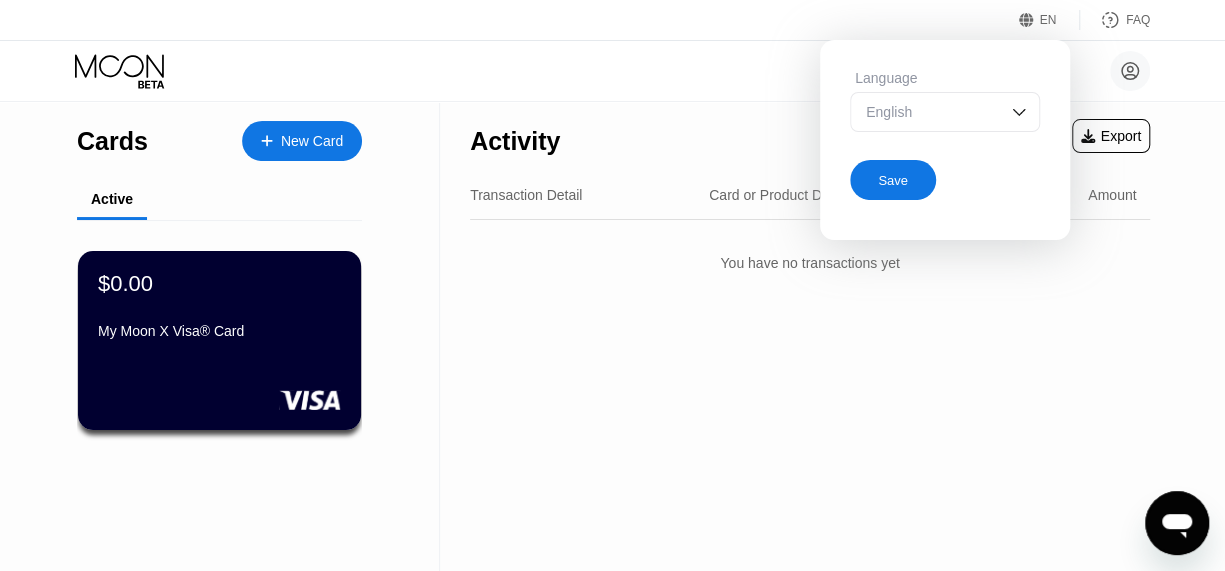 click on "Save" at bounding box center [893, 180] 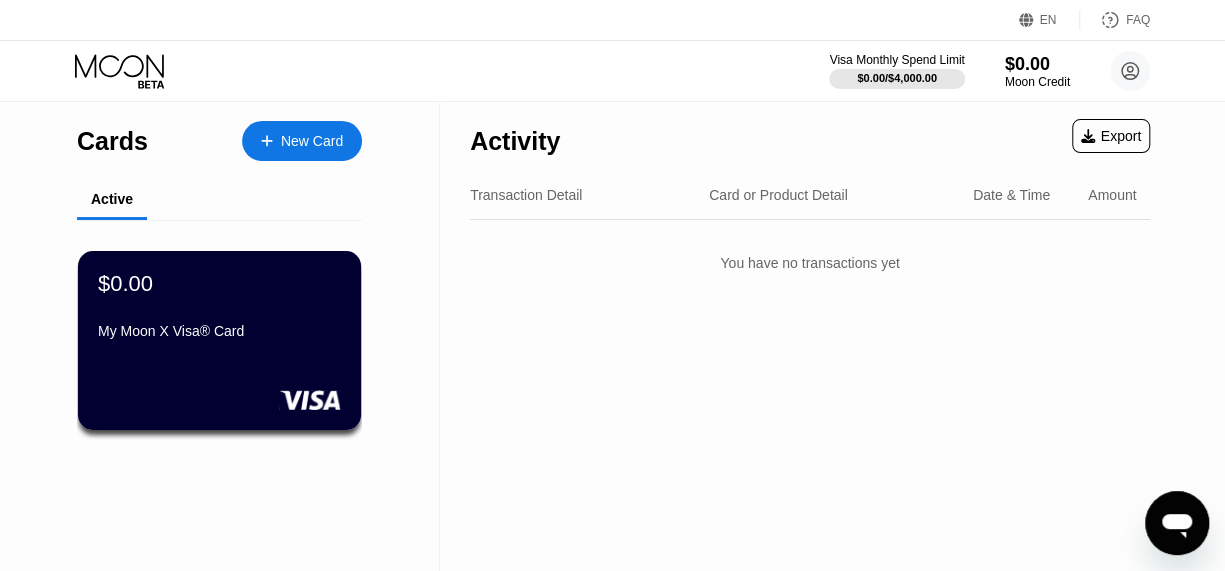 click on "Transaction Detail" at bounding box center [581, 195] 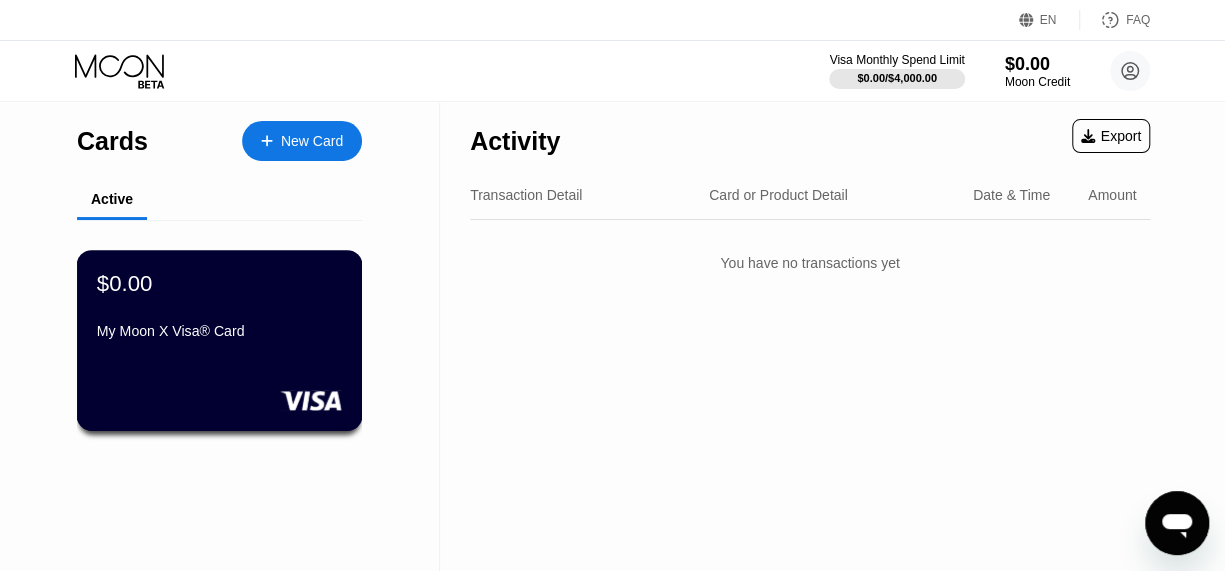 drag, startPoint x: 242, startPoint y: 307, endPoint x: 271, endPoint y: 311, distance: 29.274563 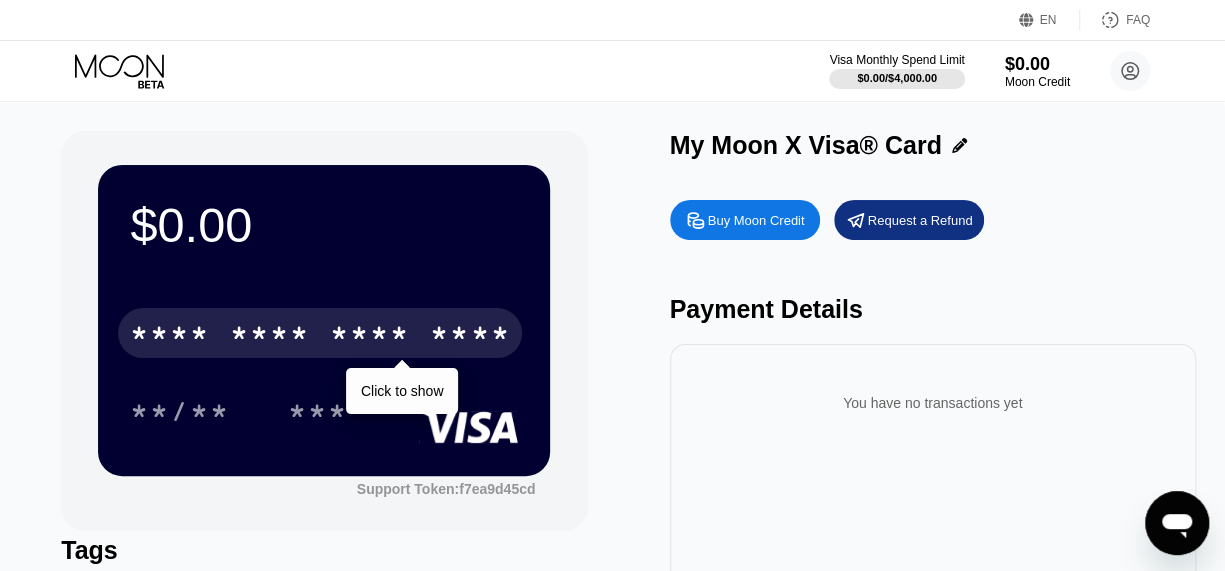 click on "****" at bounding box center (470, 336) 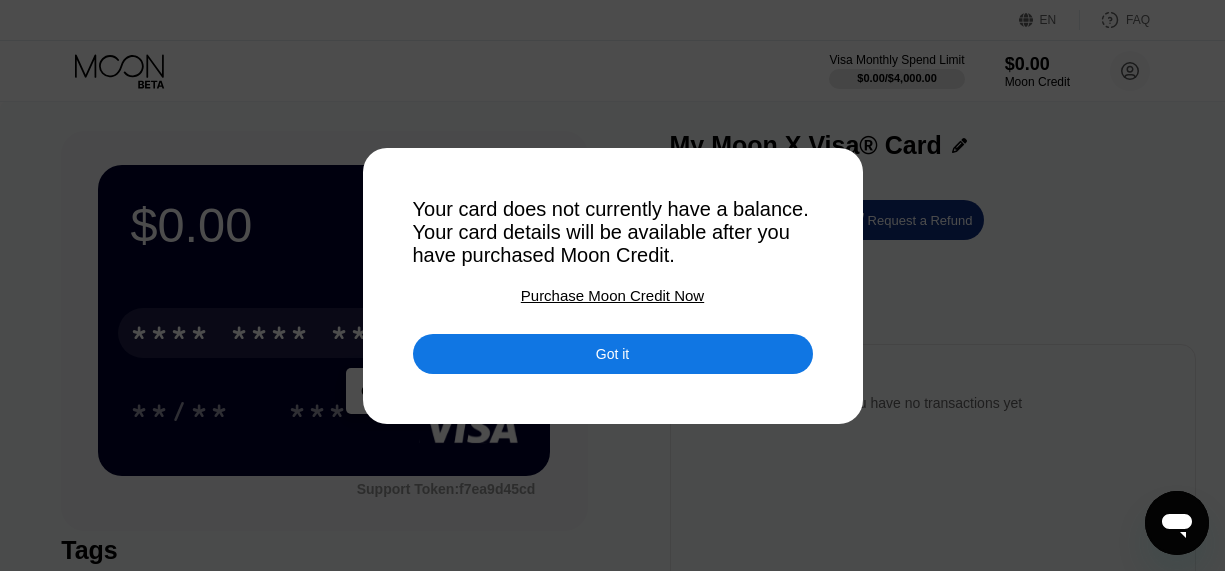 scroll, scrollTop: 0, scrollLeft: 0, axis: both 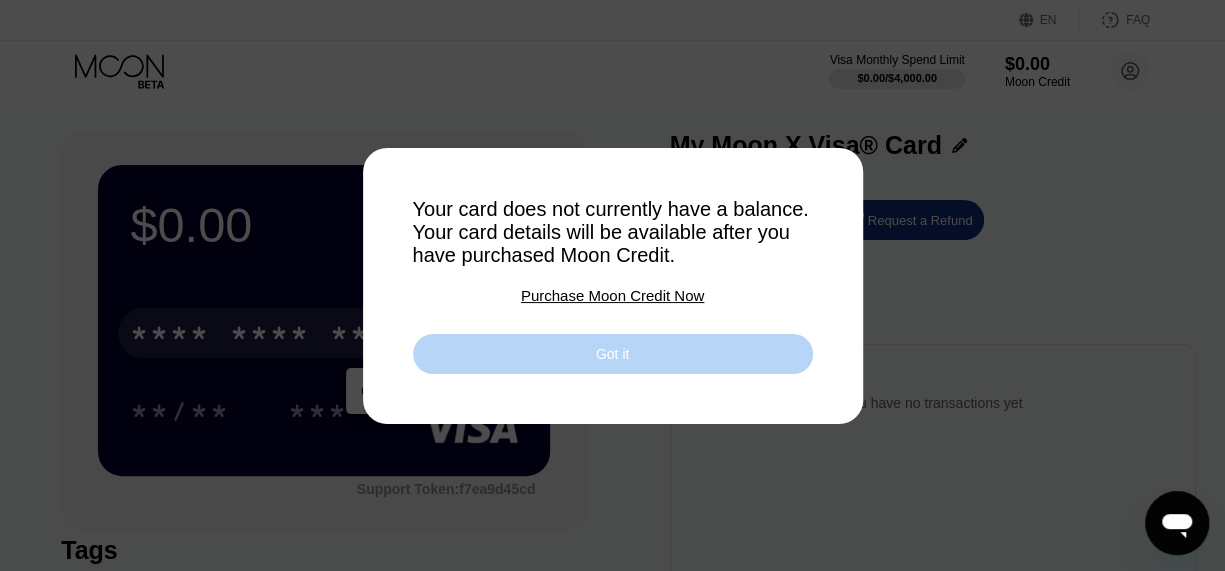 click on "Got it" at bounding box center [613, 354] 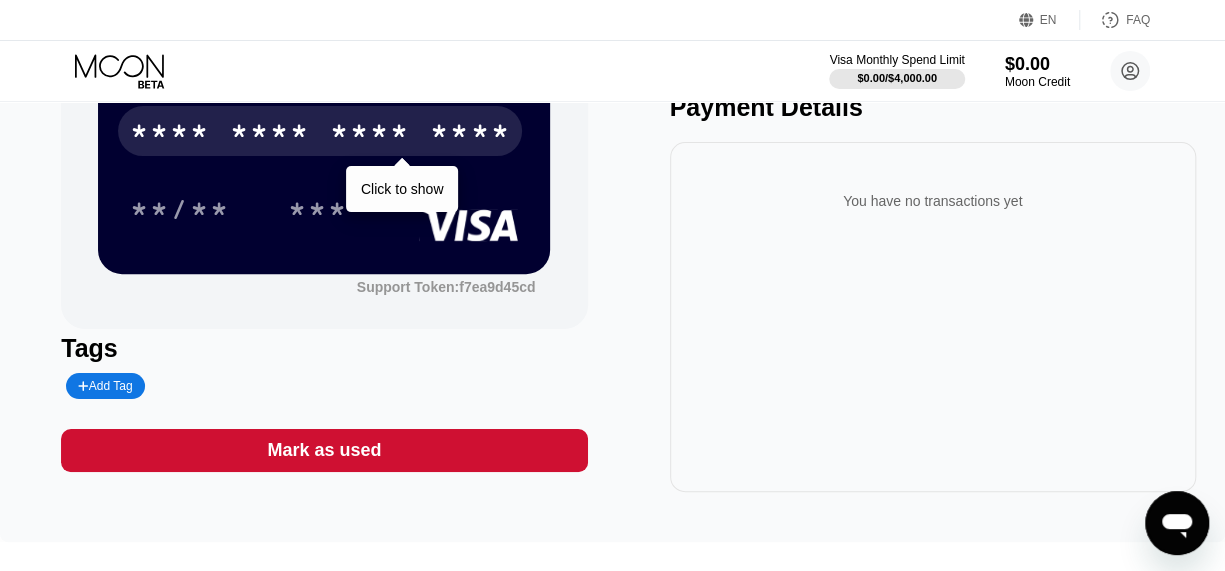 scroll, scrollTop: 300, scrollLeft: 0, axis: vertical 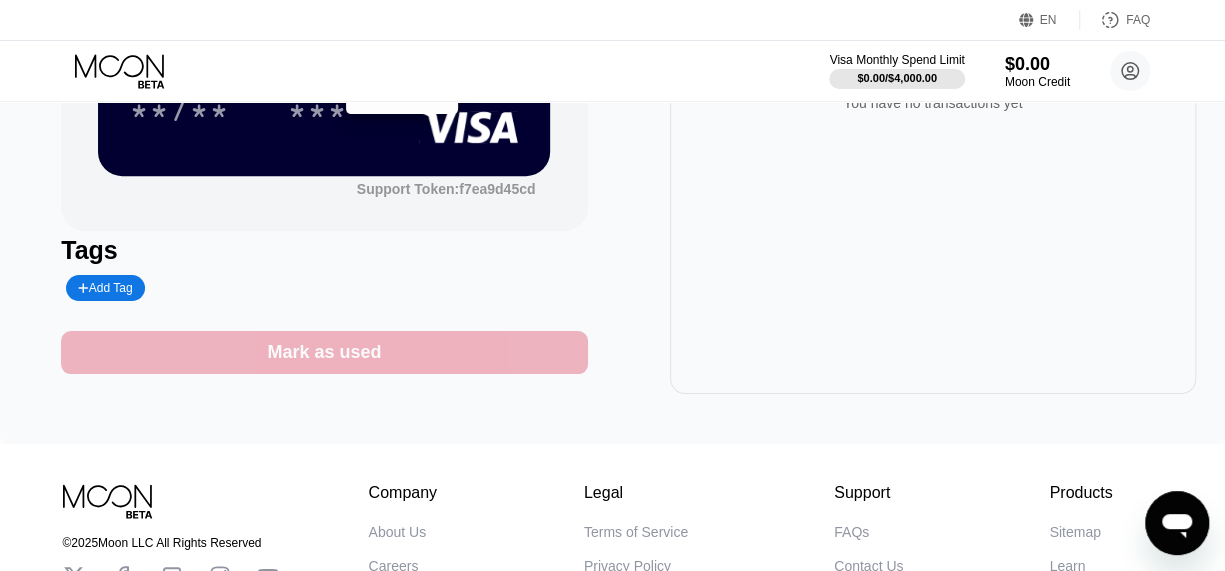click on "Mark as used" at bounding box center (324, 352) 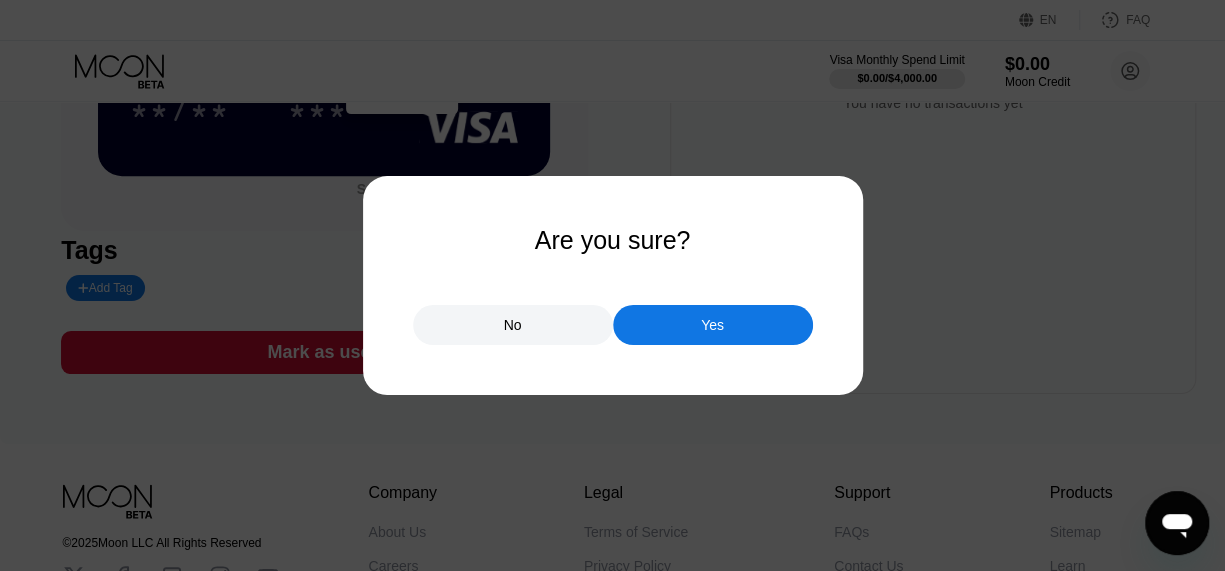 click on "No" at bounding box center [513, 325] 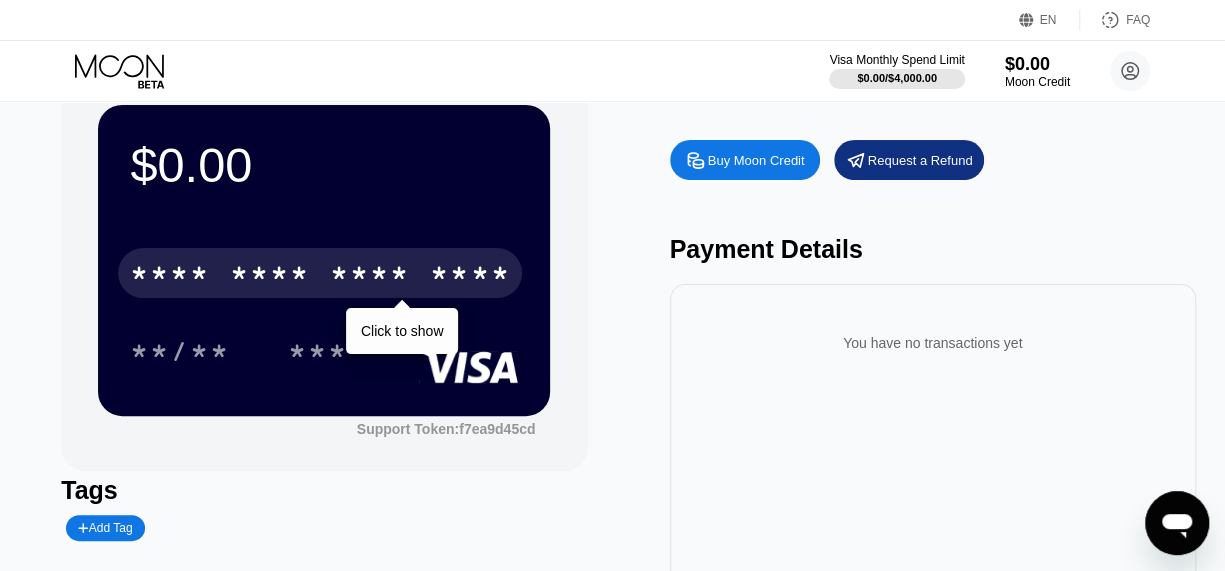 scroll, scrollTop: 0, scrollLeft: 0, axis: both 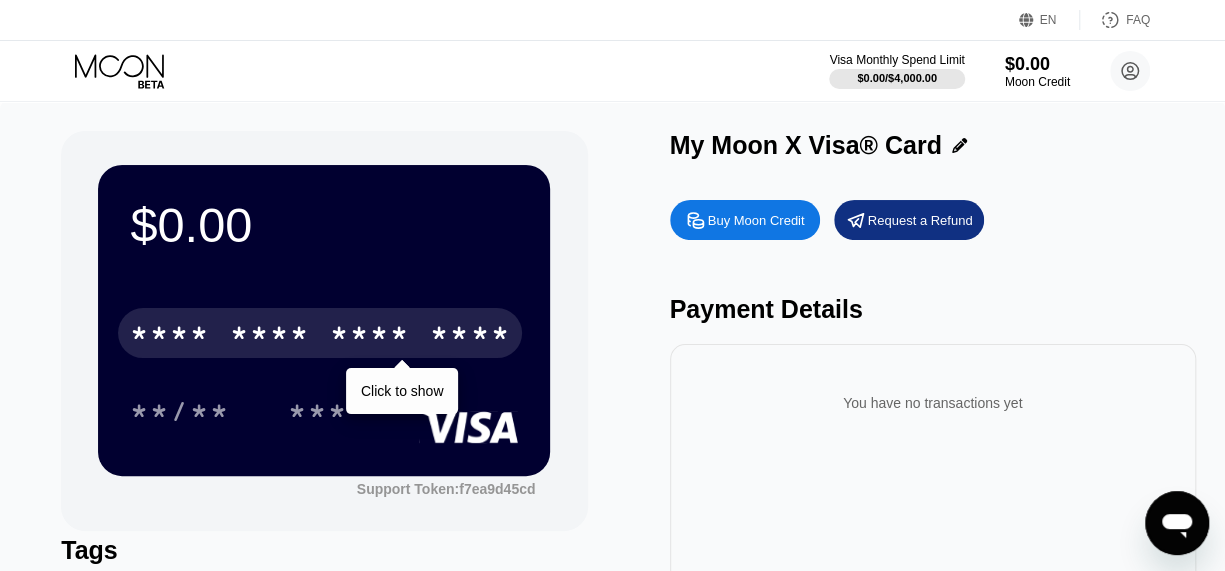click on "Buy Moon Credit" at bounding box center [756, 220] 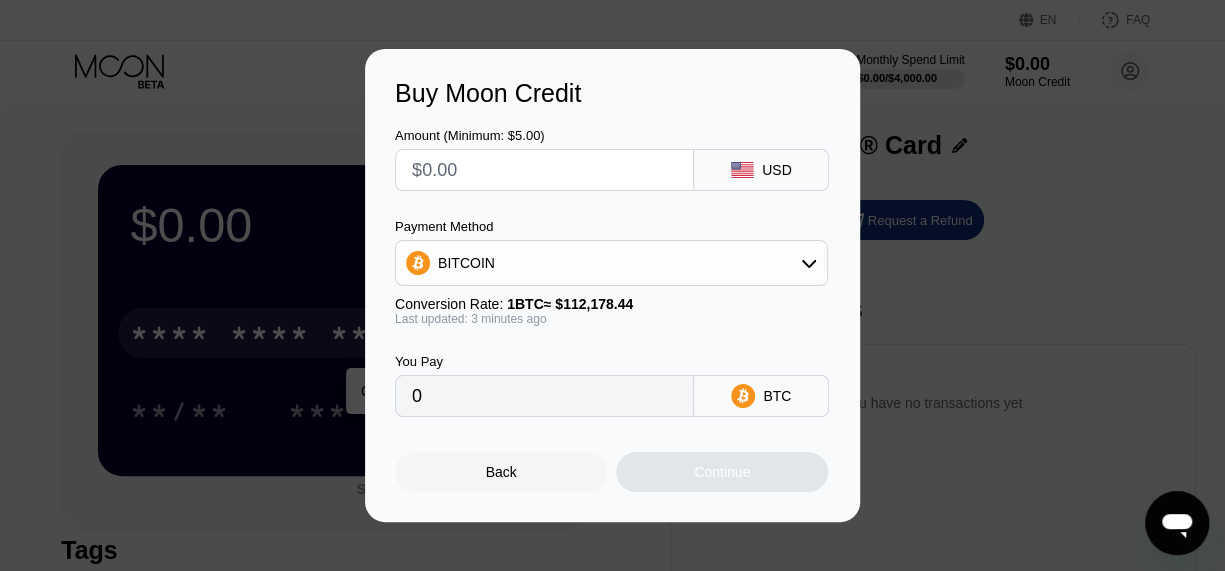 click on "BITCOIN" at bounding box center [611, 263] 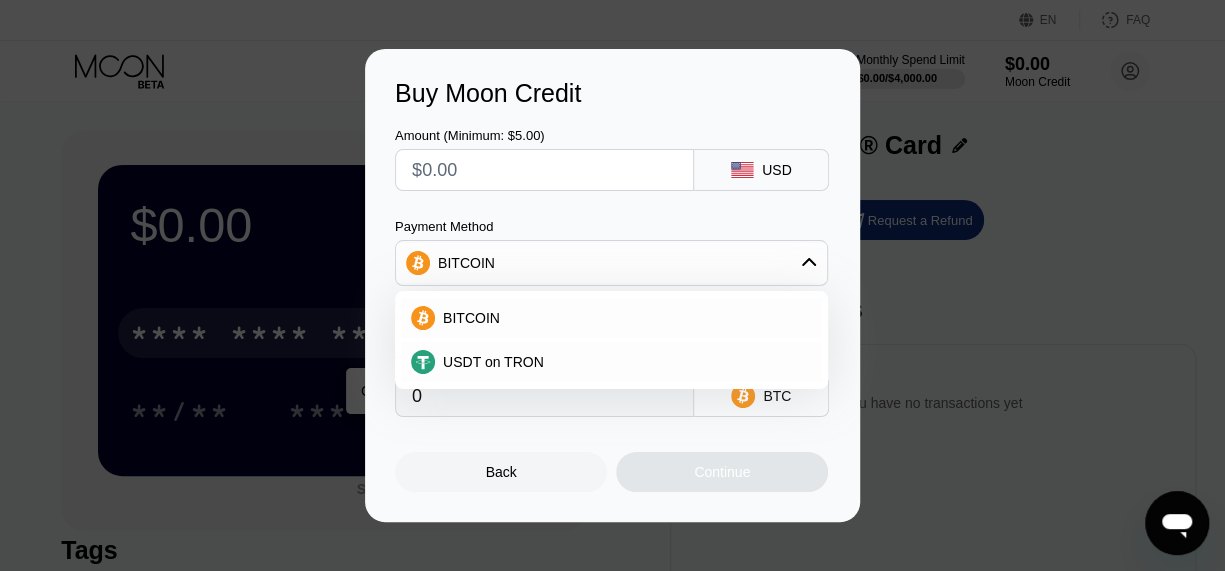 click on "Buy Moon Credit Amount (Minimum: $5.00) USD Payment Method BITCOIN BITCOIN USDT on TRON Conversion Rate:   1  BTC  ≈   $112,178.44 Last updated:   3 minutes ago You Pay 0 BTC Back Continue" at bounding box center [612, 285] 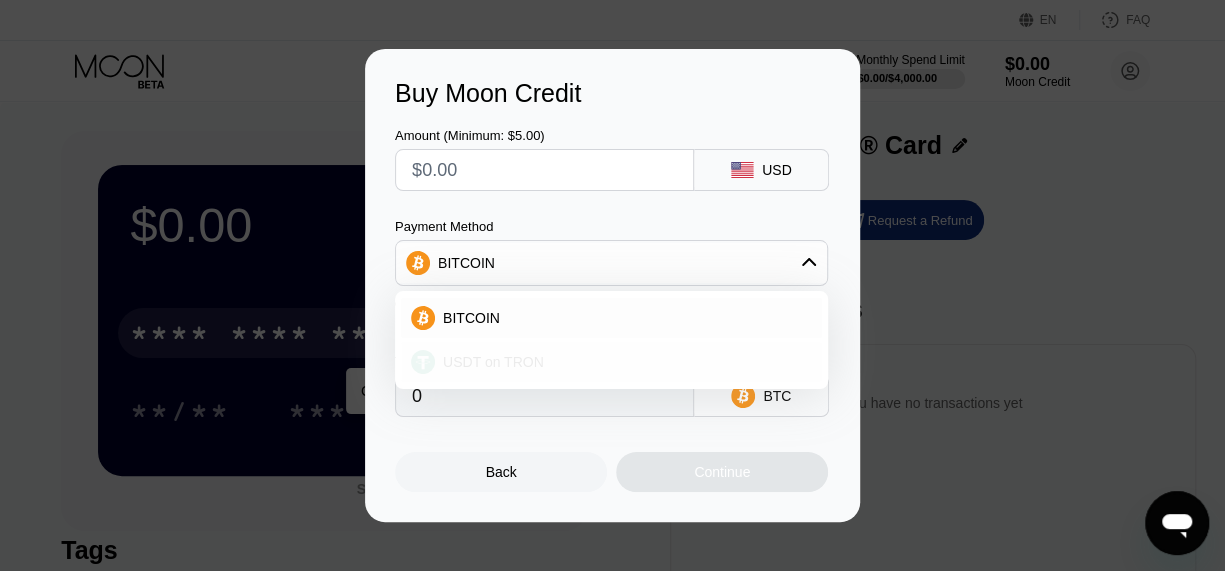 click on "USDT on TRON" at bounding box center (623, 362) 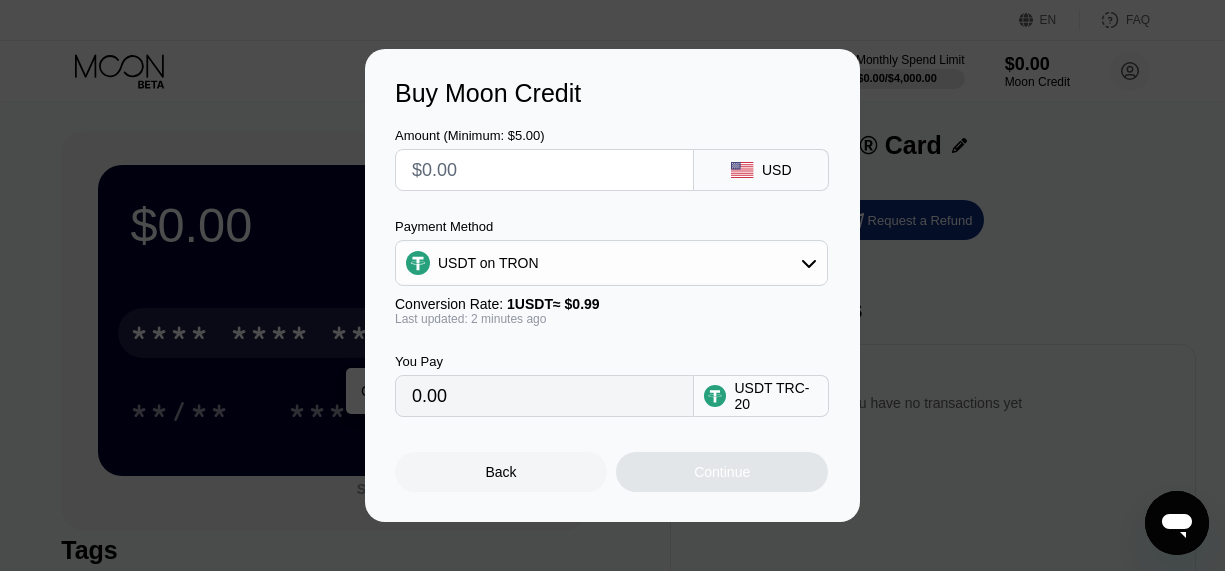 scroll, scrollTop: 0, scrollLeft: 0, axis: both 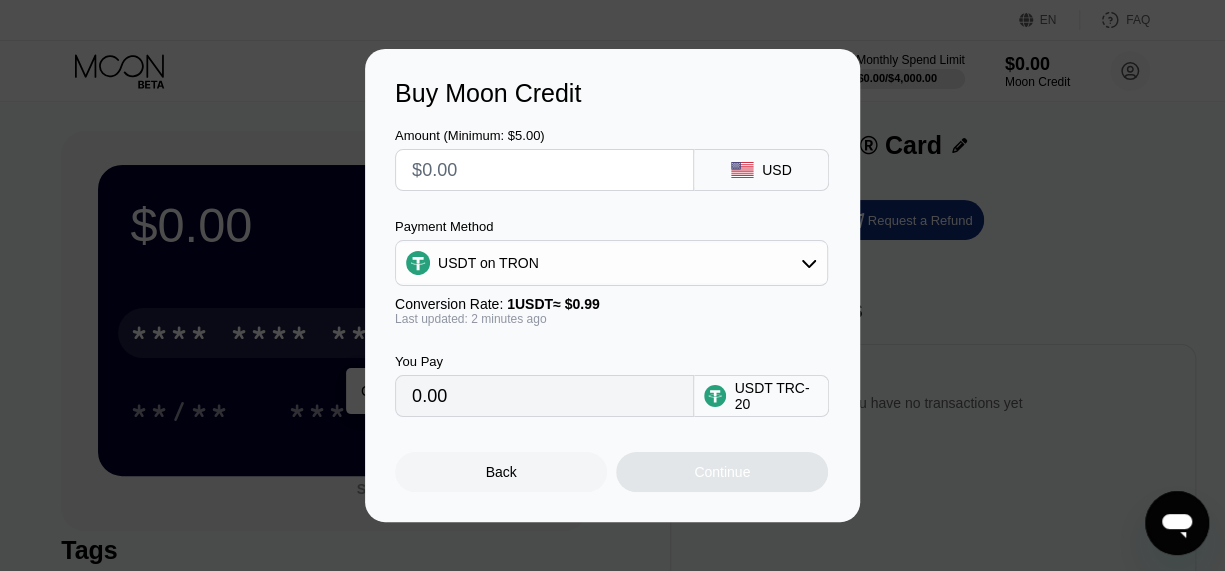 click at bounding box center (544, 170) 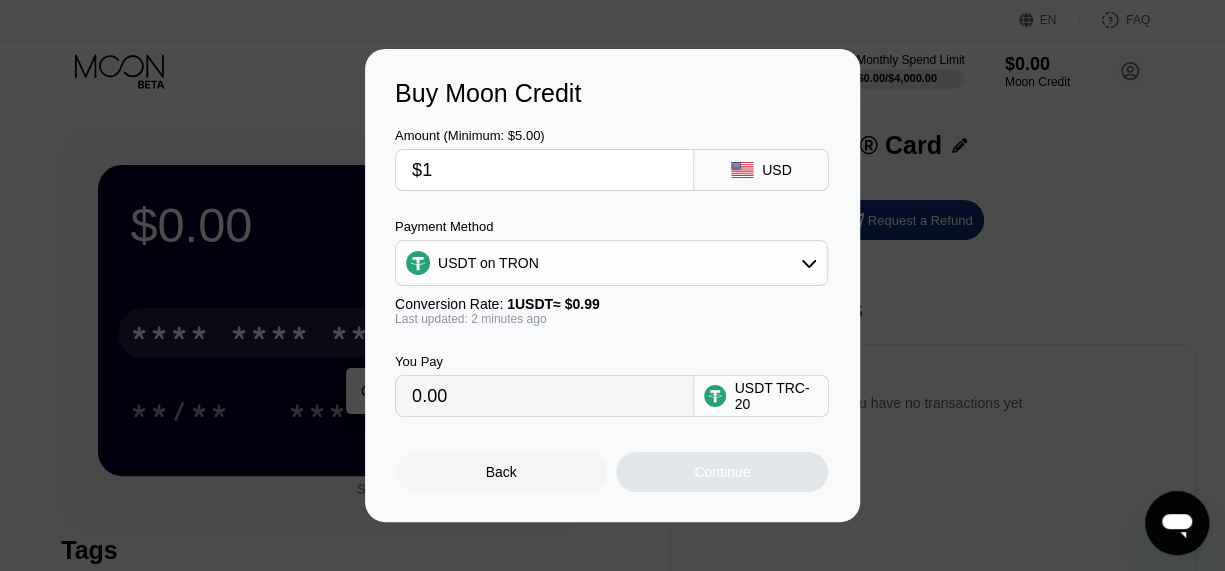 type on "$14" 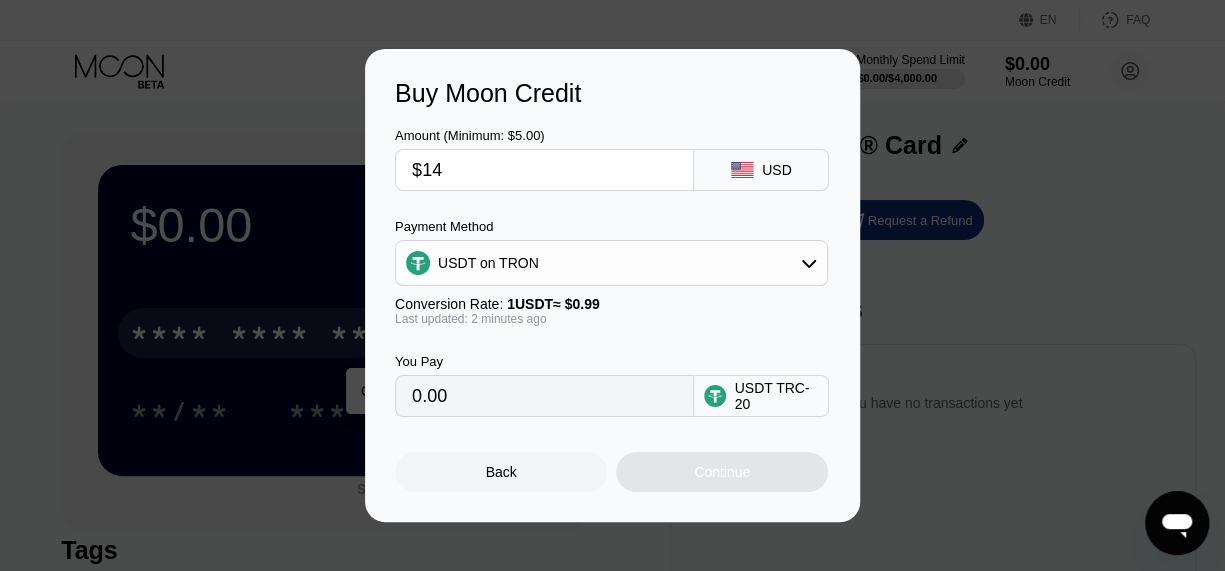 click on "$14" at bounding box center [544, 170] 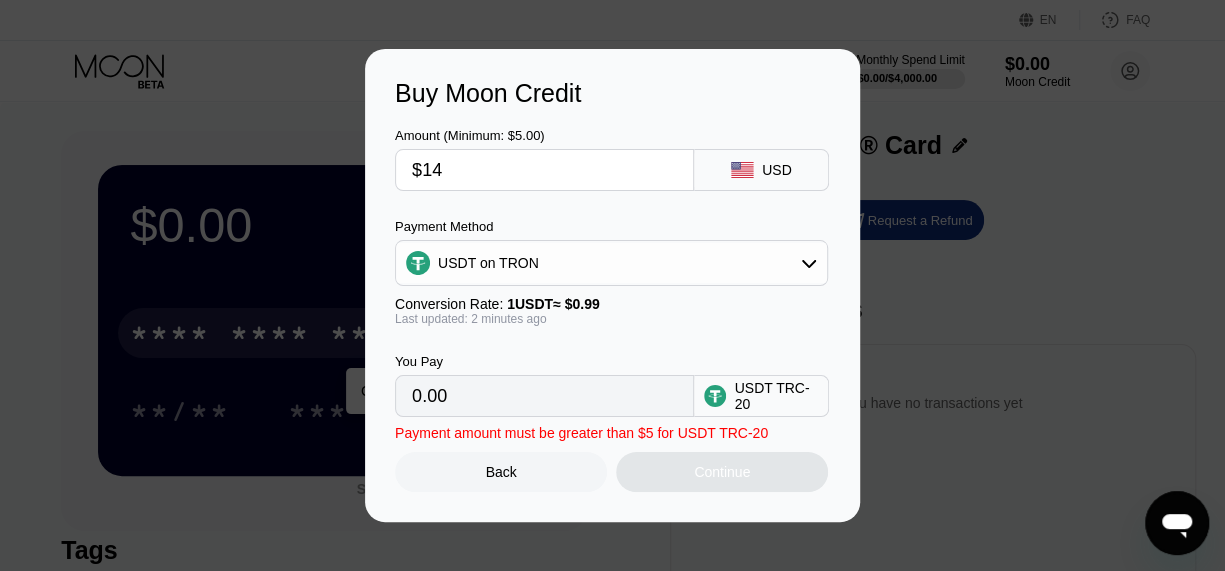 type on "14.14" 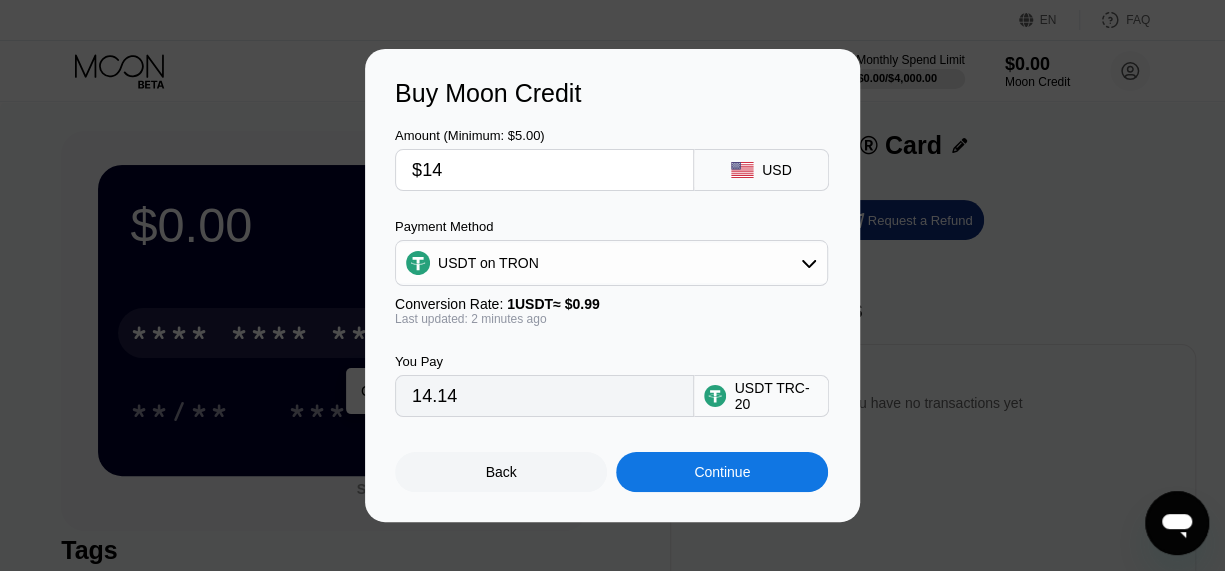 type on "$14" 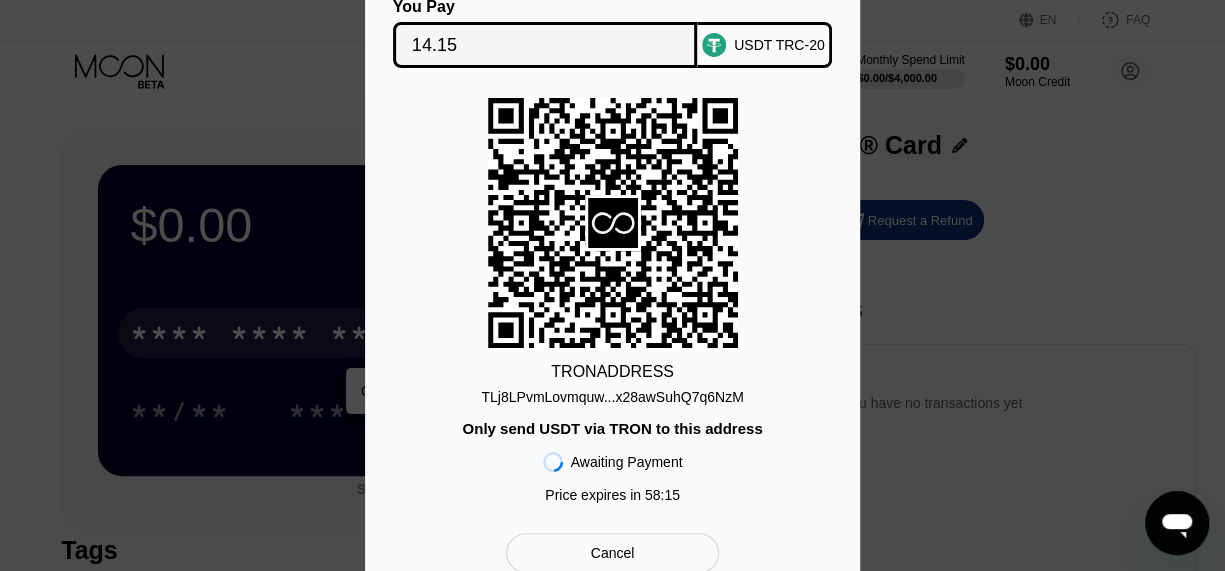 click on "TLj8LPvmLovmquw...x28awSuhQ7q6NzM" at bounding box center [612, 397] 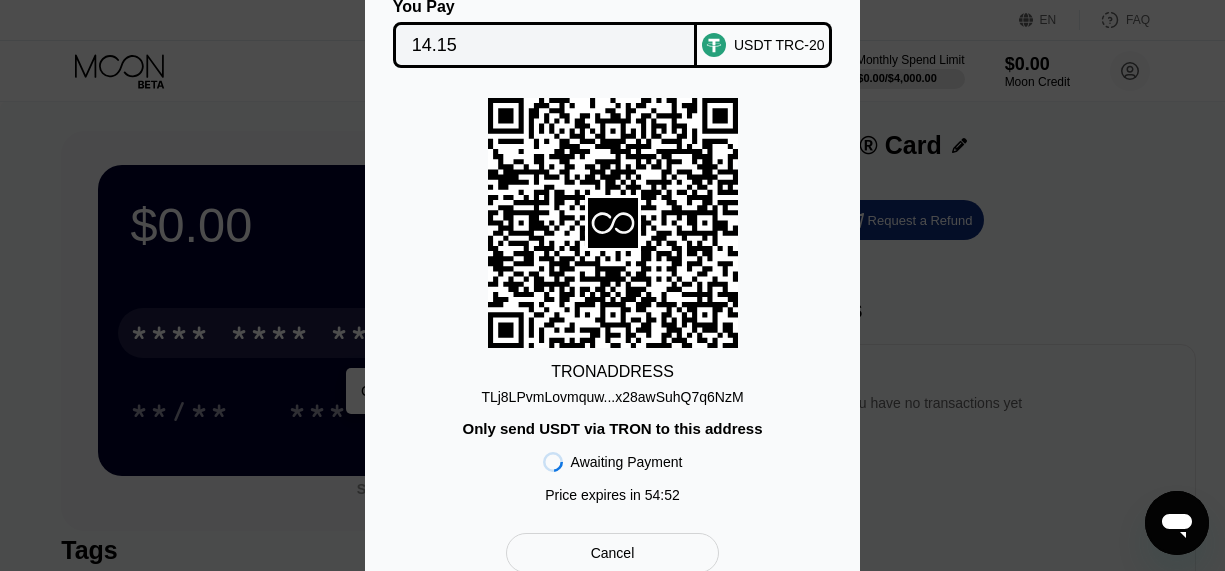 scroll, scrollTop: 0, scrollLeft: 0, axis: both 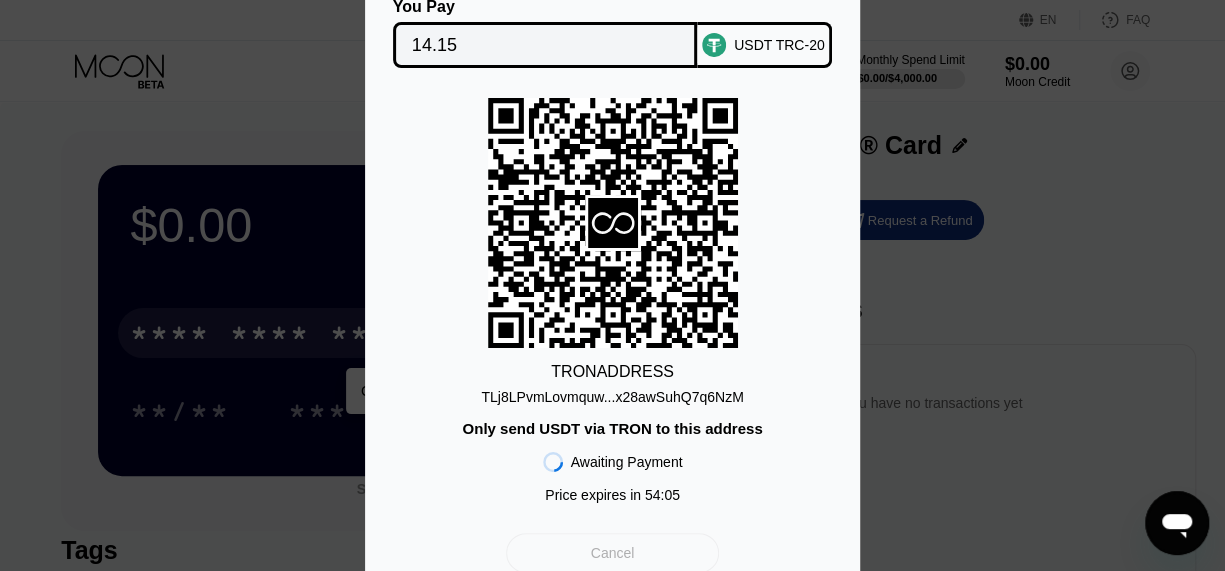 click on "Cancel" at bounding box center (612, 553) 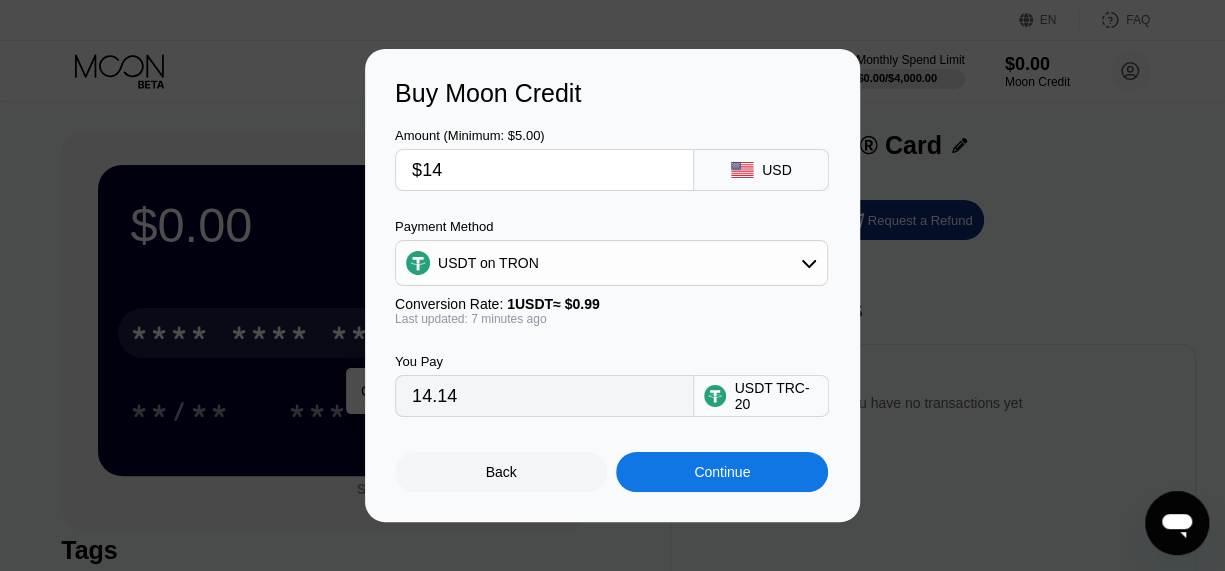 click on "Back" at bounding box center [501, 472] 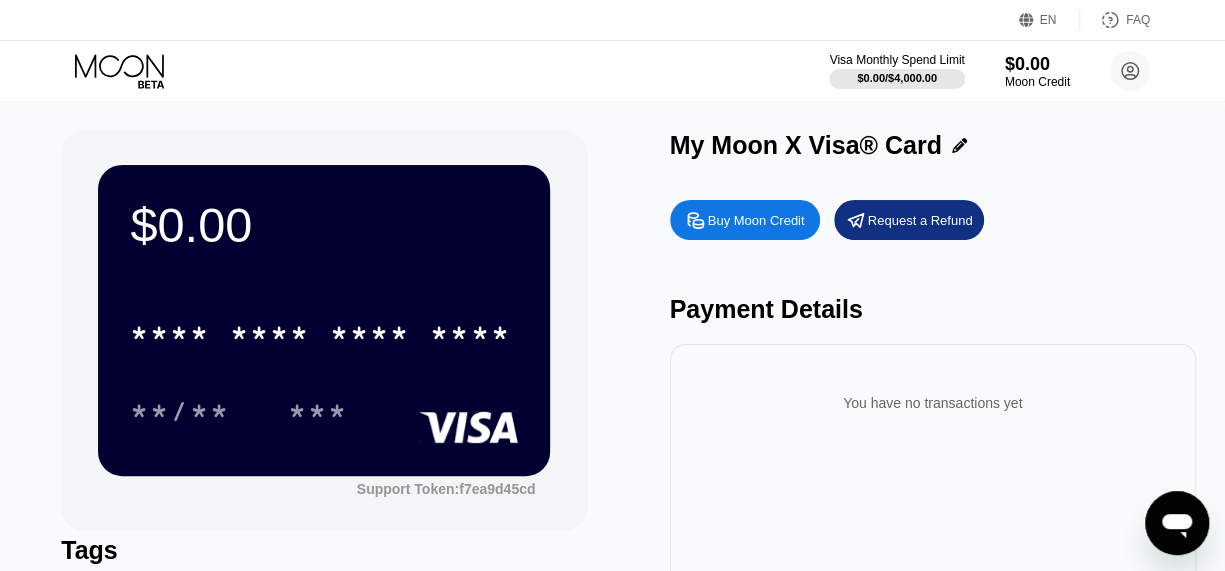 click on "Buy Moon Credit" at bounding box center (756, 220) 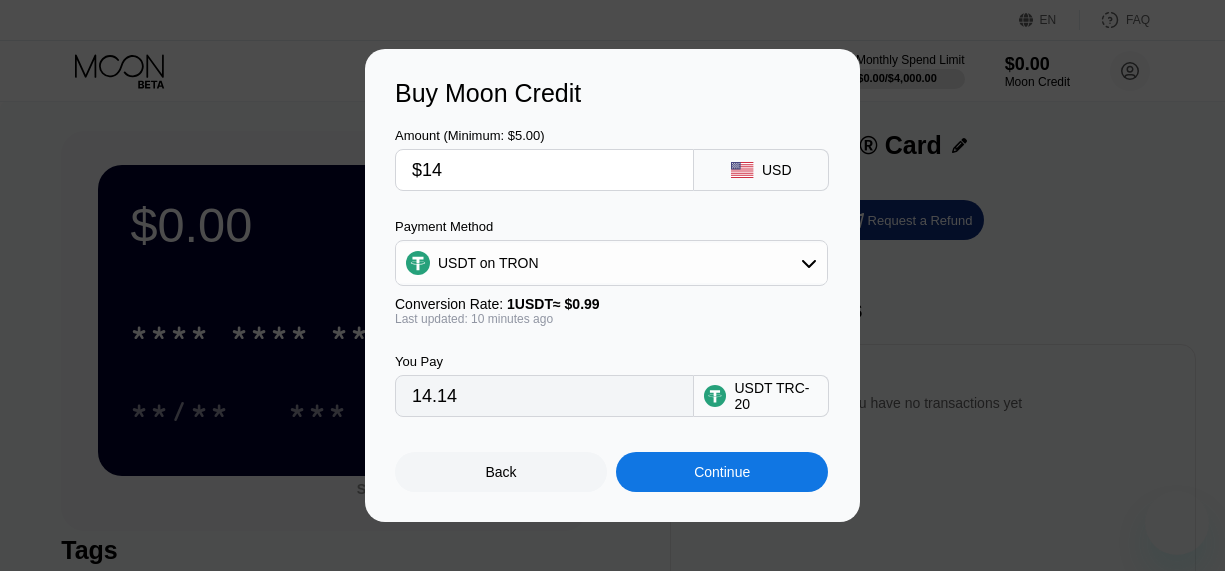 click on "Continue" at bounding box center [722, 472] 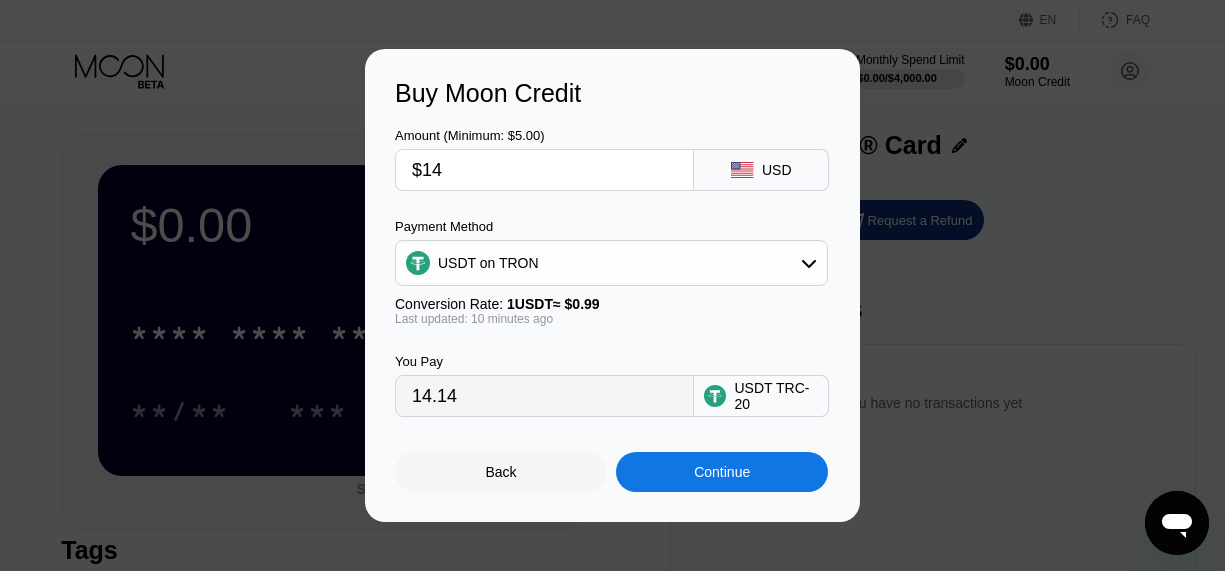 scroll, scrollTop: 0, scrollLeft: 0, axis: both 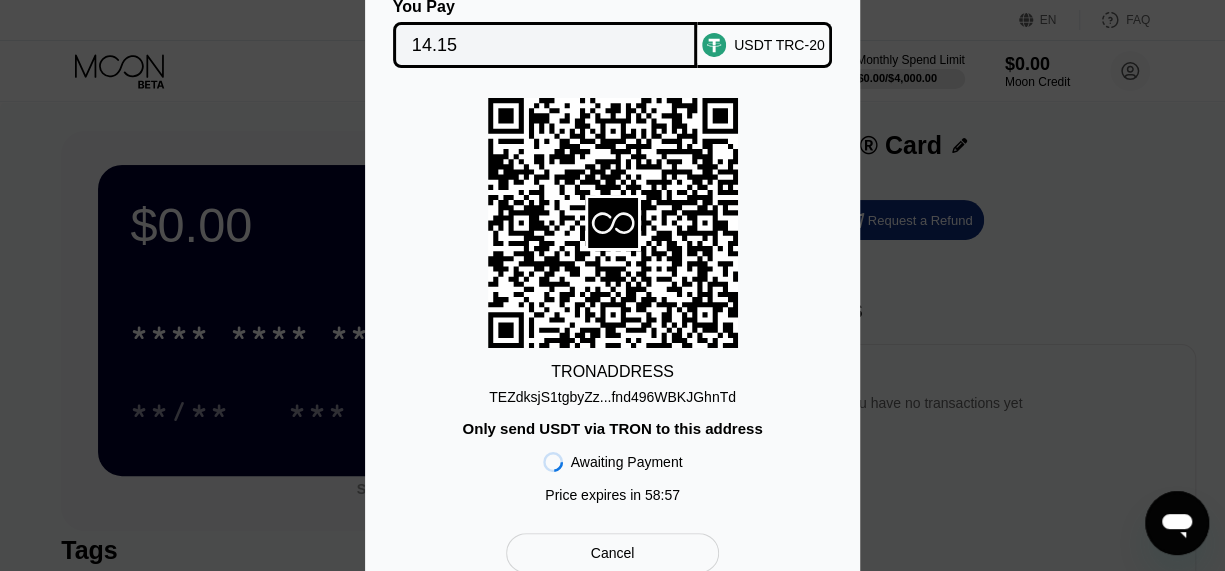 click on "TEZdksjS1tgbyZz...fnd496WBKJGhnTd" at bounding box center (612, 397) 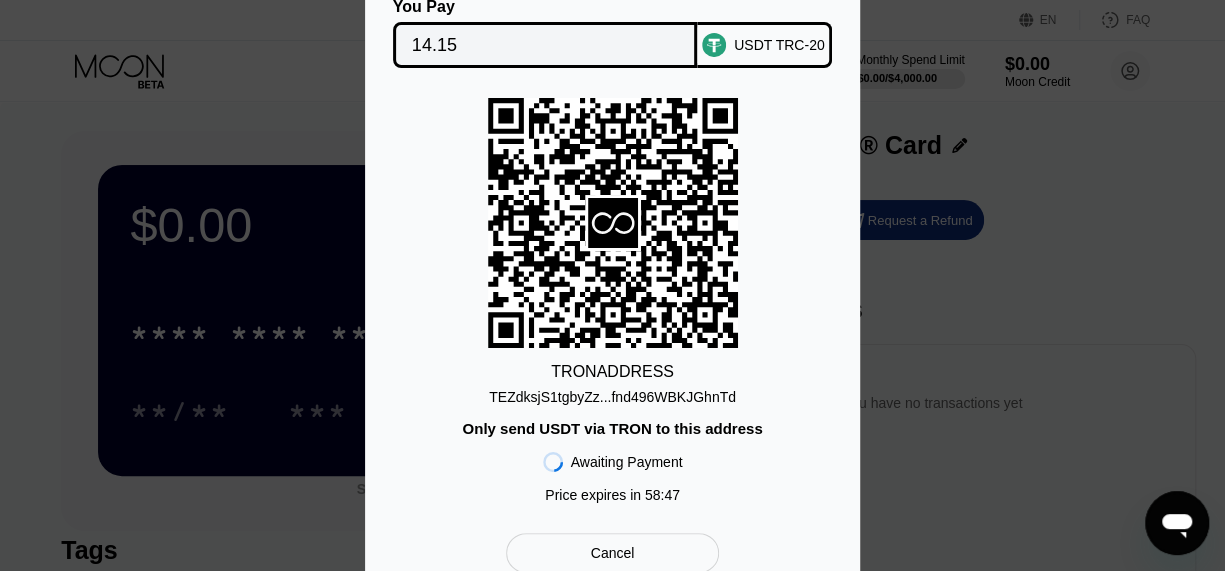 click on "TEZdksjS1tgbyZz...fnd496WBKJGhnTd" at bounding box center (612, 397) 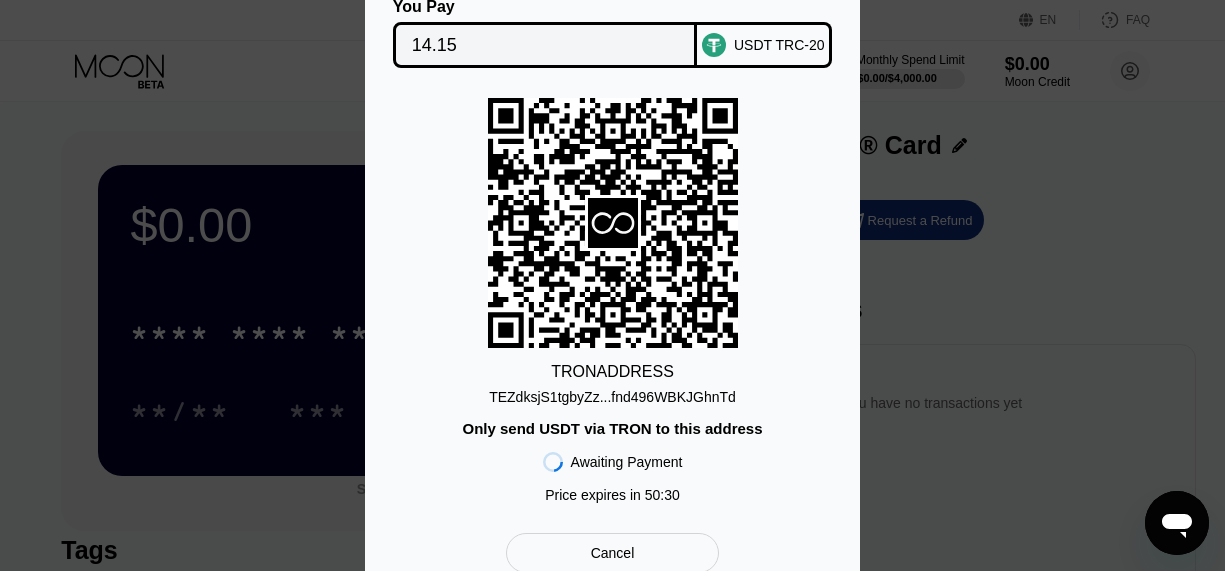 scroll, scrollTop: 0, scrollLeft: 0, axis: both 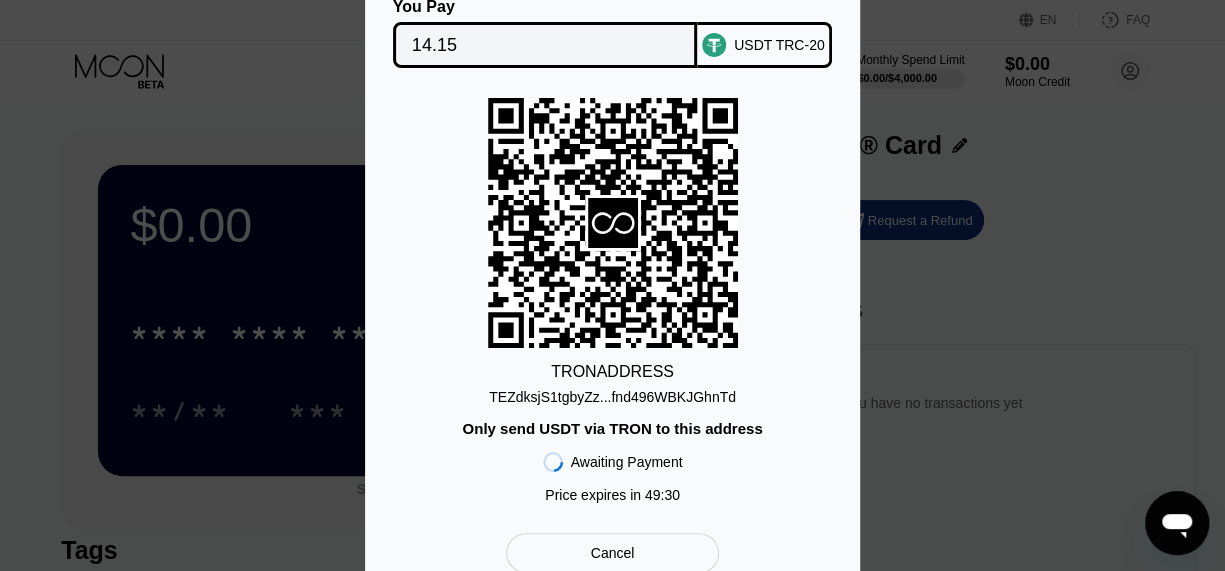 click on "Cancel" at bounding box center (612, 553) 